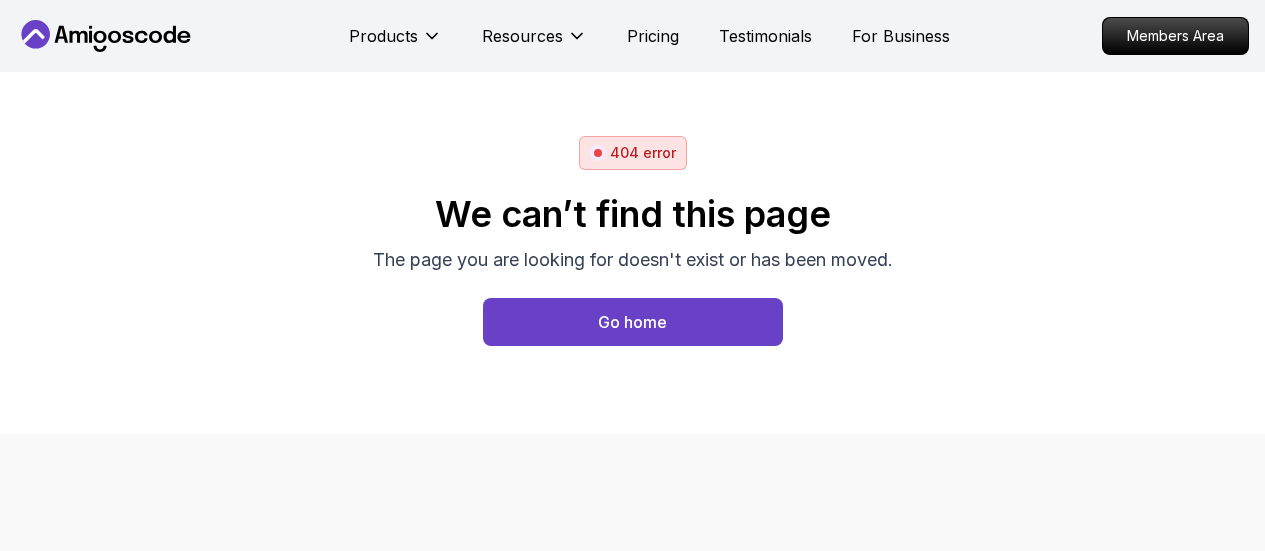 scroll, scrollTop: 0, scrollLeft: 0, axis: both 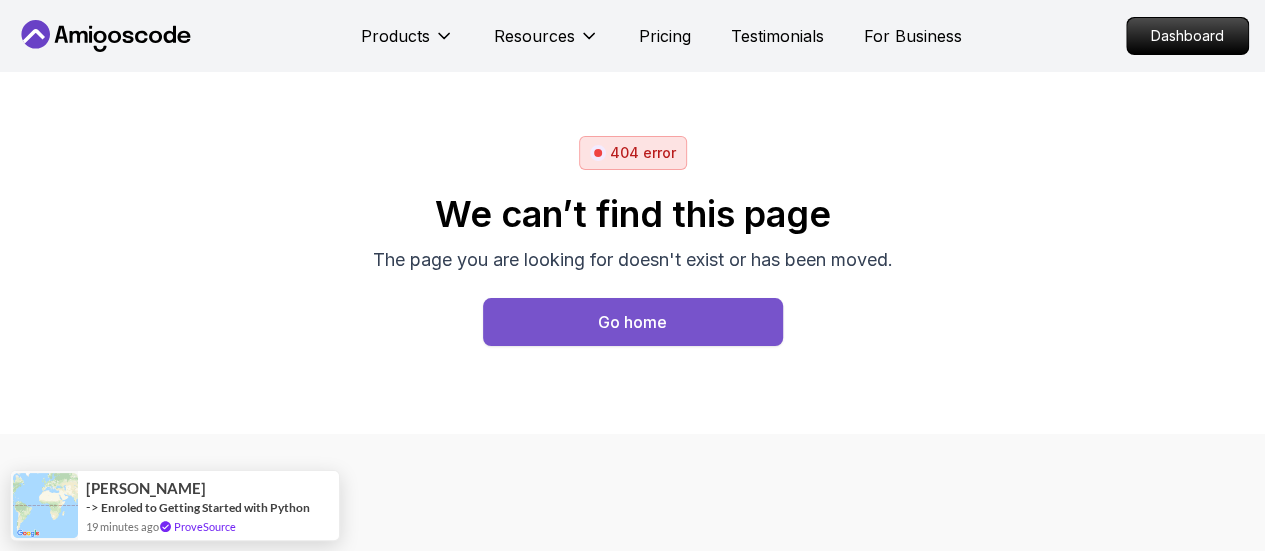 click on "Go home" at bounding box center (633, 322) 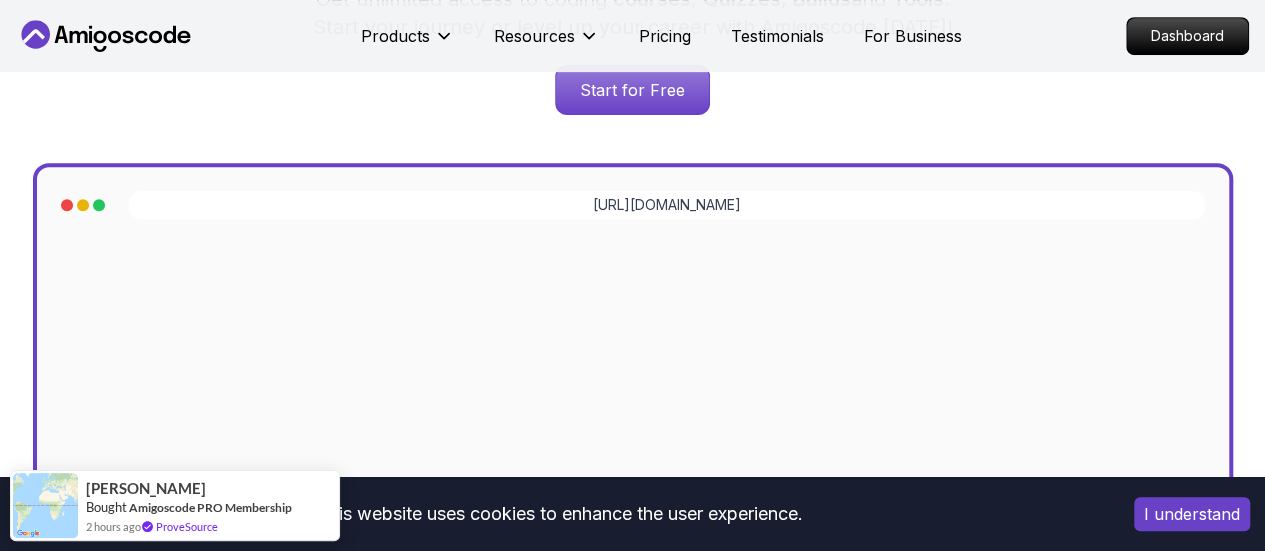 scroll, scrollTop: 300, scrollLeft: 0, axis: vertical 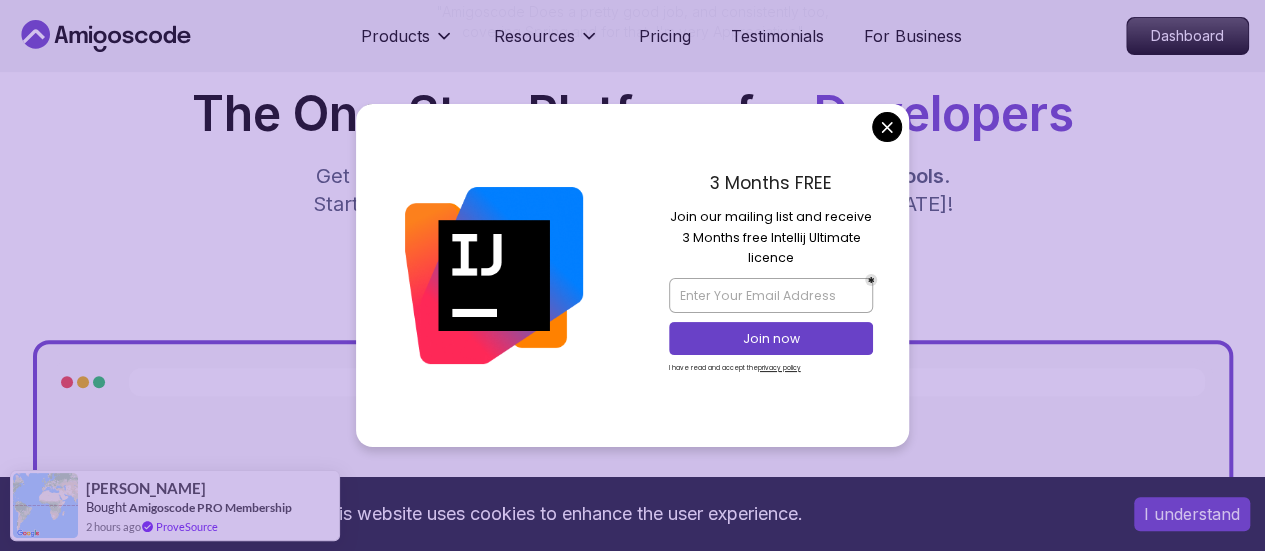 click on "This website uses cookies to enhance the user experience. I understand Products Resources Pricing Testimonials For Business Dashboard Products Resources Pricing Testimonials For Business Dashboard Jogh Long Spring Developer Advocate "Amigoscode Does a pretty good job, and consistently too, covering Spring and for that, I'm very Appreciative" The One-Stop Platform for   Developers Get unlimited access to coding   courses ,   Quizzes ,   Builds  and   Tools . Start your journey or level up your career with Amigoscode [DATE]! Start for Free [URL][DOMAIN_NAME] OUR AMIGO STUDENTS WORK IN TOP COMPANIES Courses Builds Discover Amigoscode's Latest   Premium Courses! Get unlimited access to coding   courses ,   Quizzes ,   Builds  and   Tools . Start your journey or level up your career with Amigoscode [DATE]! Browse all  courses Advanced Spring Boot Pro Dive deep into Spring Boot with our advanced course, designed to take your skills from intermediate to expert level. NEW Spring Boot for Beginners Pro Pro" at bounding box center [632, 5968] 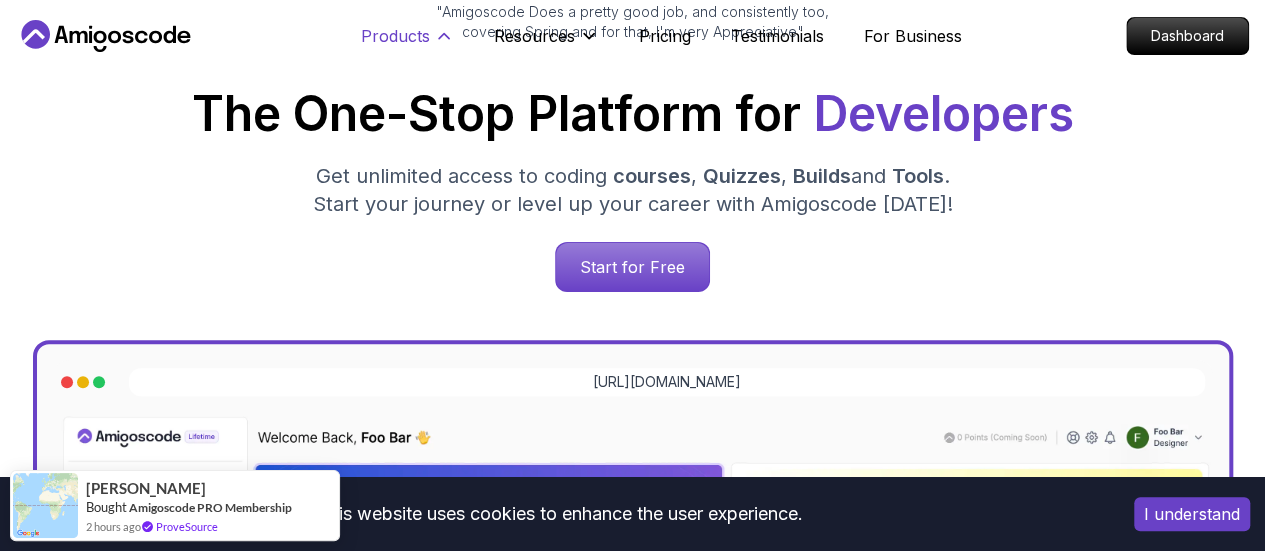 click on "Products" at bounding box center [395, 36] 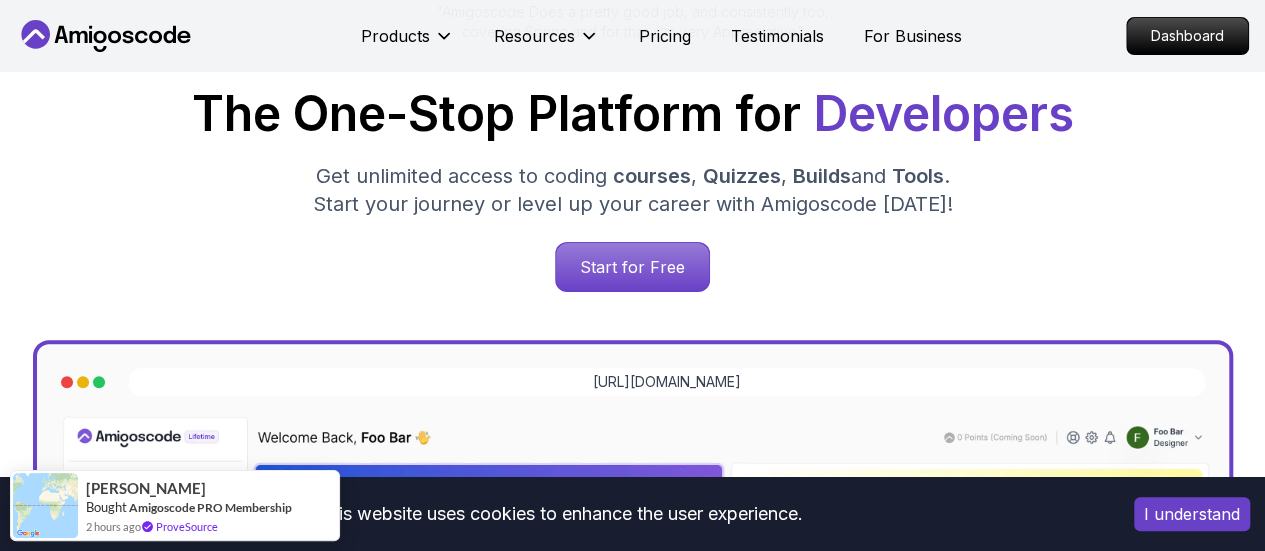 click 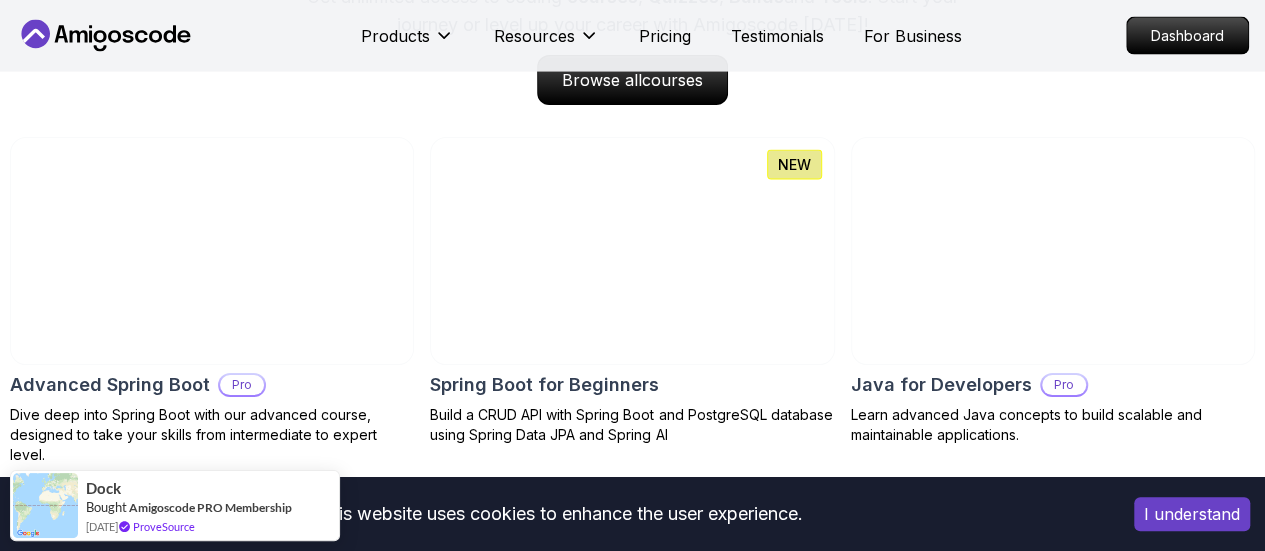 scroll, scrollTop: 1900, scrollLeft: 0, axis: vertical 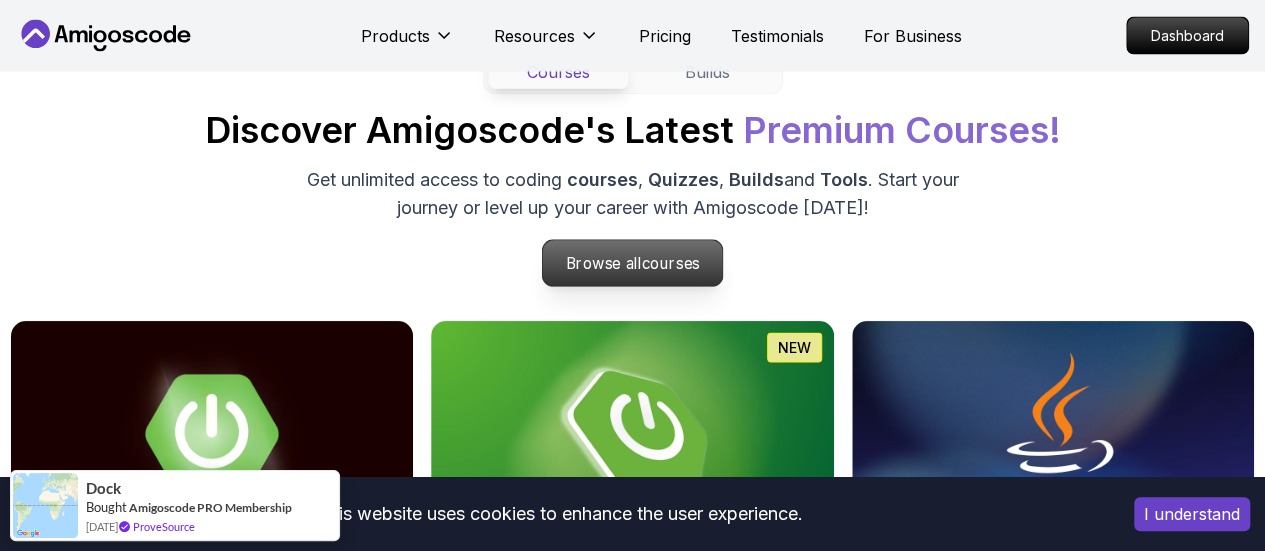 click on "Browse all  courses" at bounding box center (633, 263) 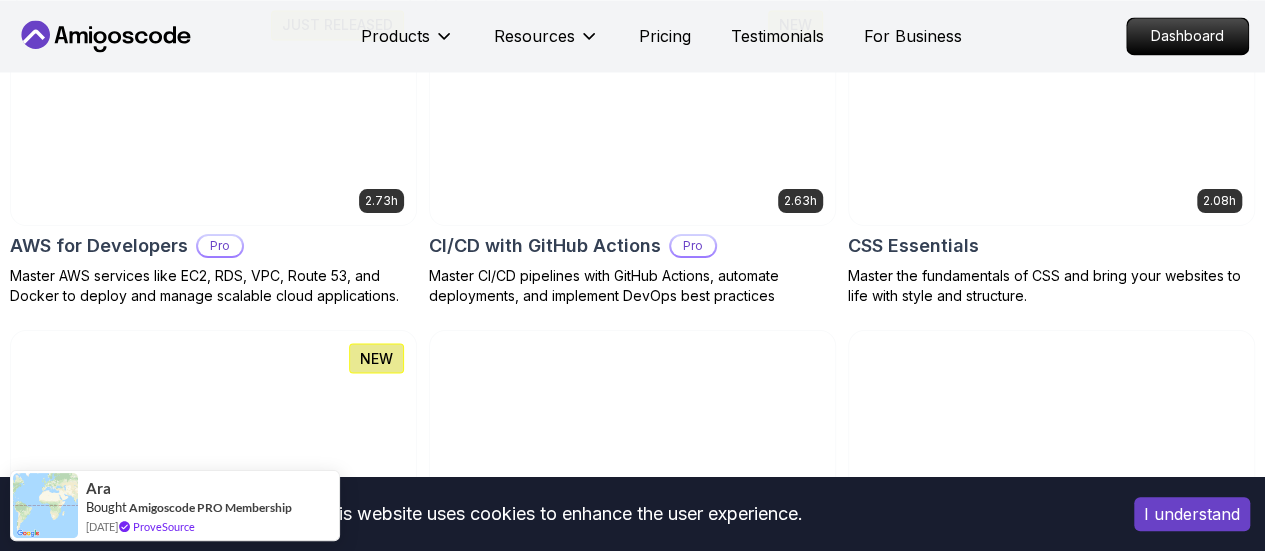 scroll, scrollTop: 1700, scrollLeft: 0, axis: vertical 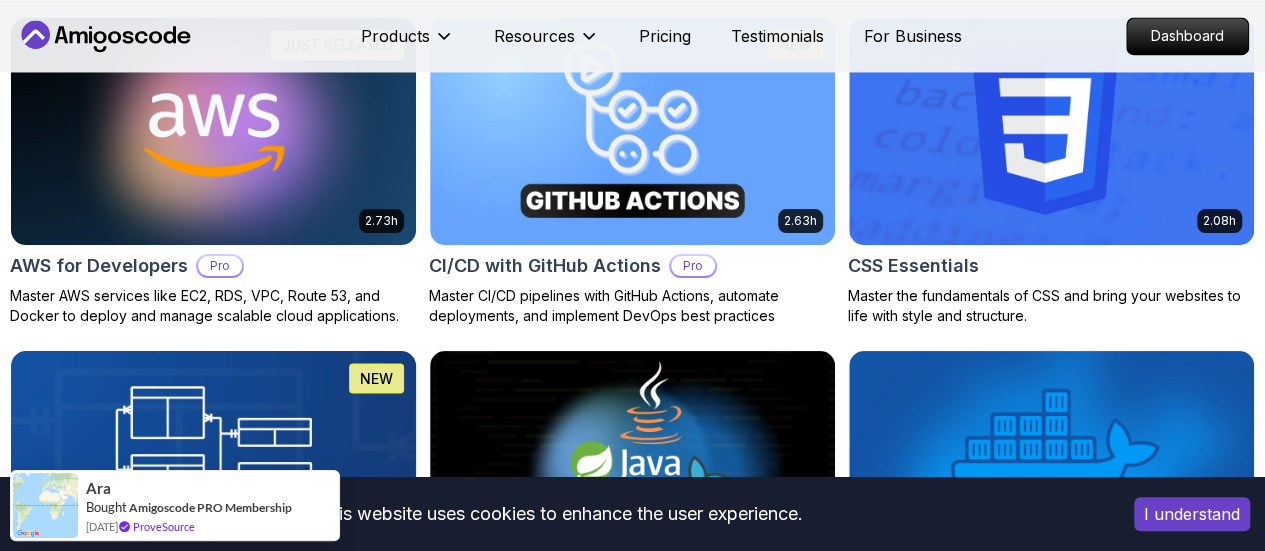 click at bounding box center (213, 464) 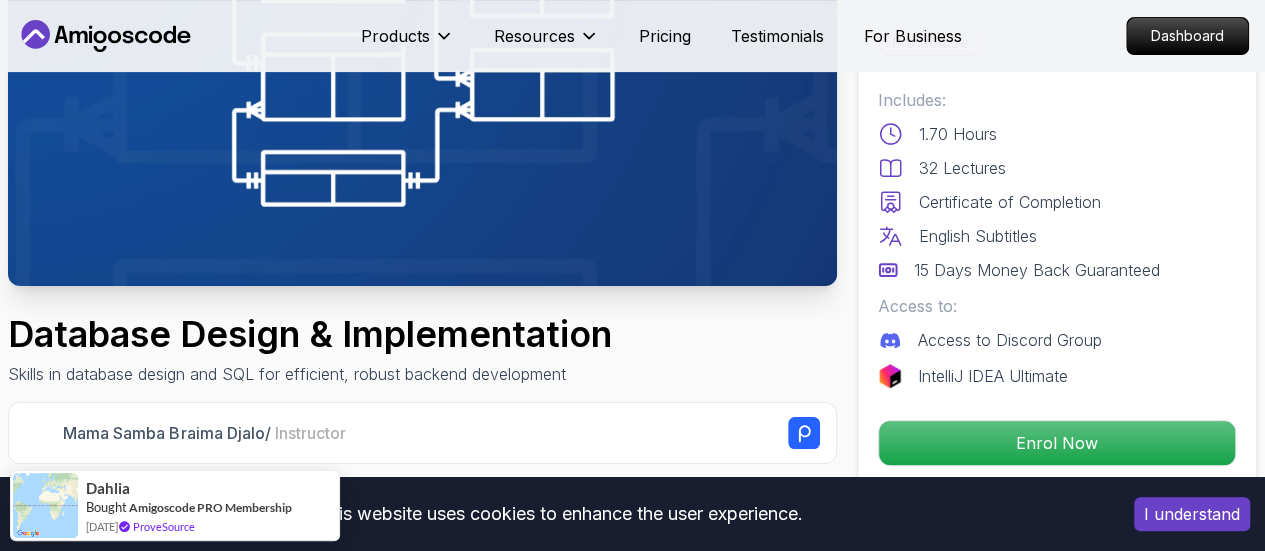 scroll, scrollTop: 0, scrollLeft: 0, axis: both 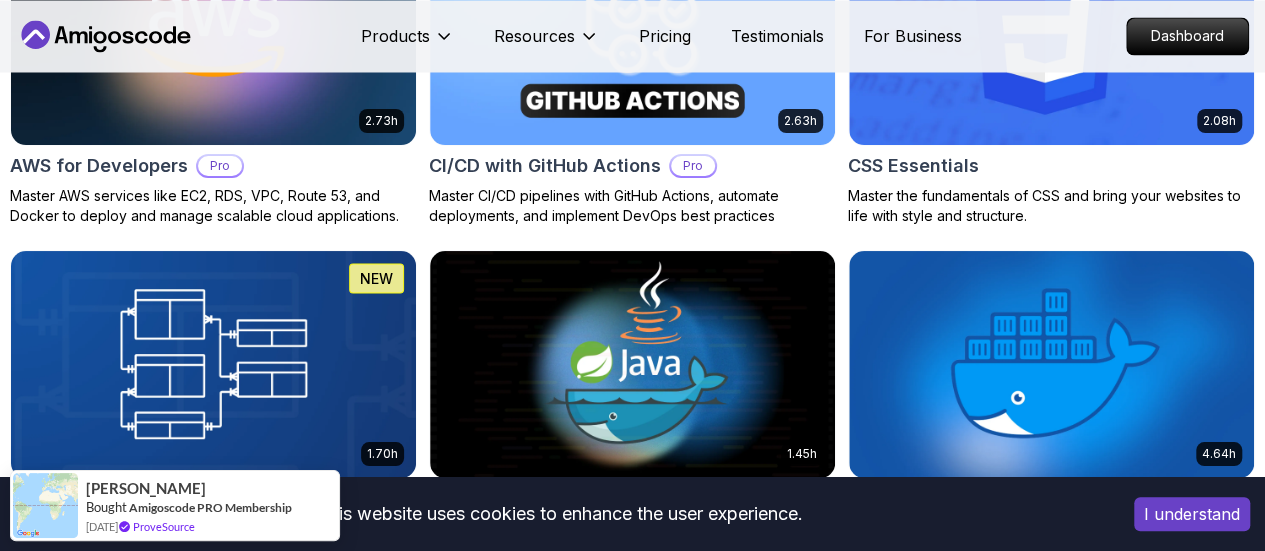 click on "I understand" at bounding box center (1192, 514) 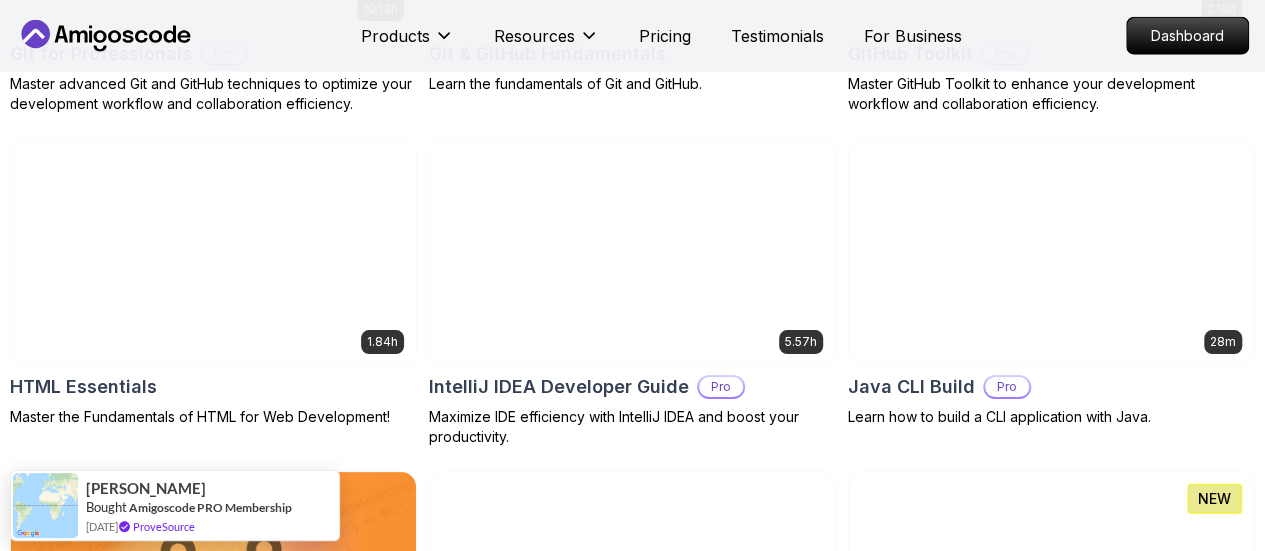 scroll, scrollTop: 2600, scrollLeft: 0, axis: vertical 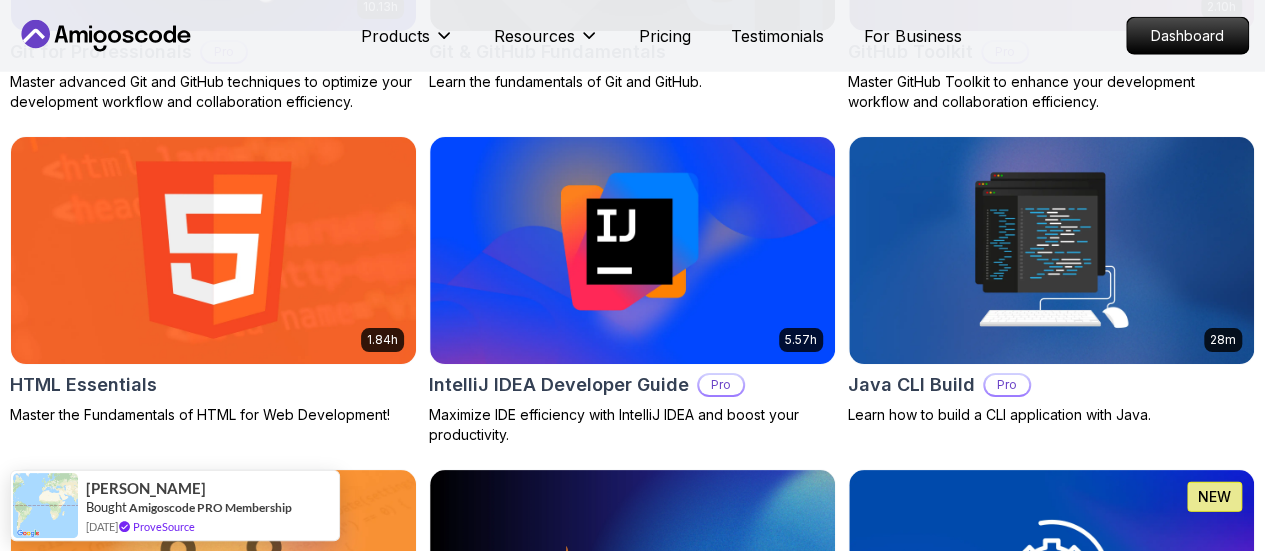 drag, startPoint x: 324, startPoint y: 515, endPoint x: 366, endPoint y: 477, distance: 56.63921 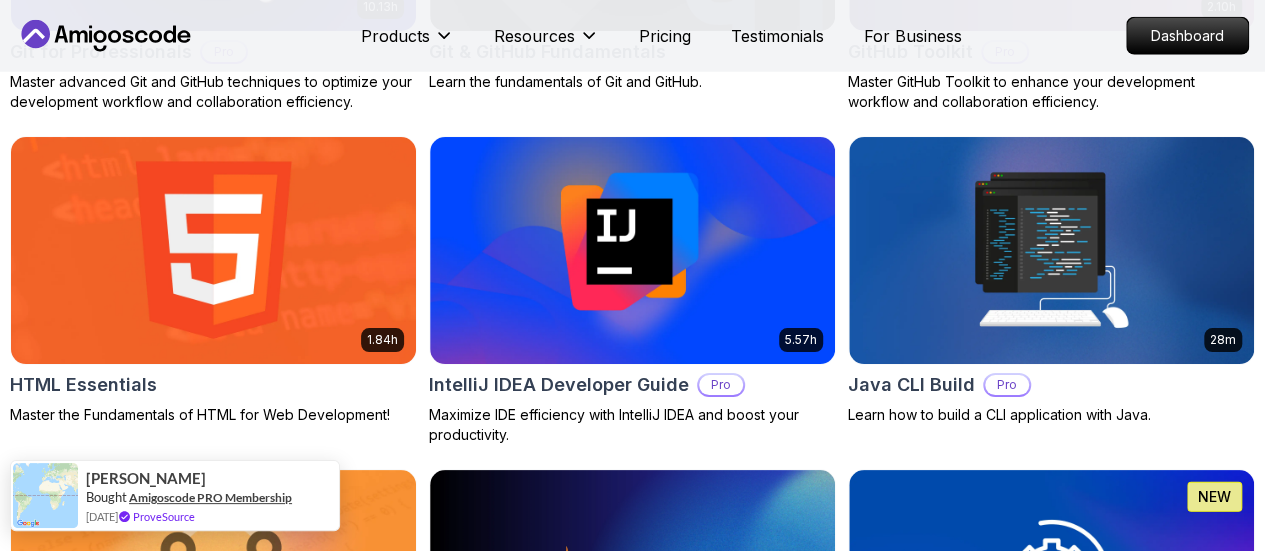 click on "Amigoscode PRO Membership" at bounding box center (210, 497) 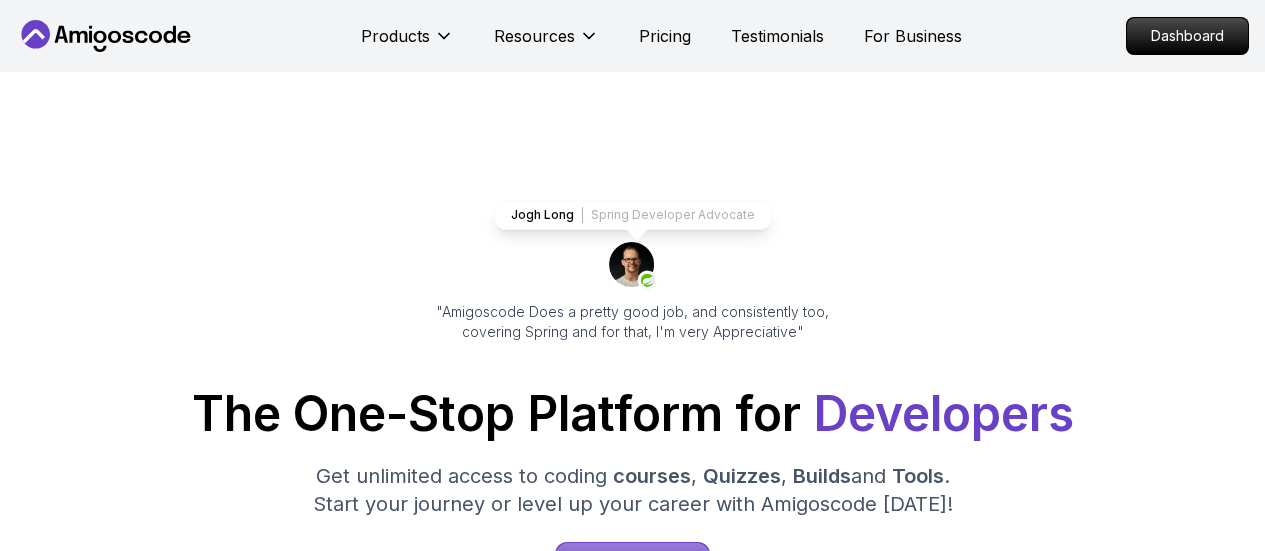 scroll, scrollTop: 4286, scrollLeft: 0, axis: vertical 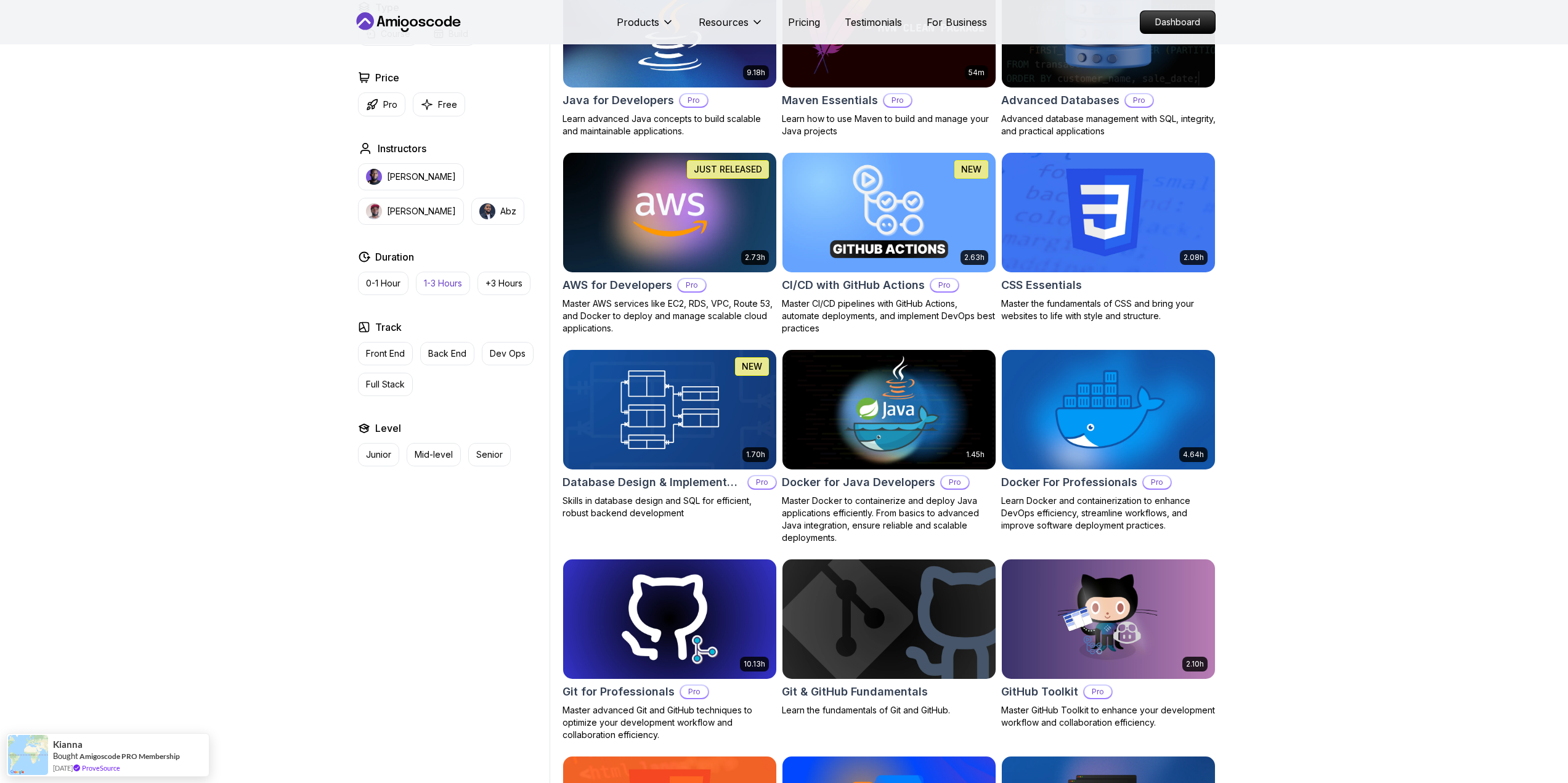 click on "Back End" at bounding box center [447, 354] 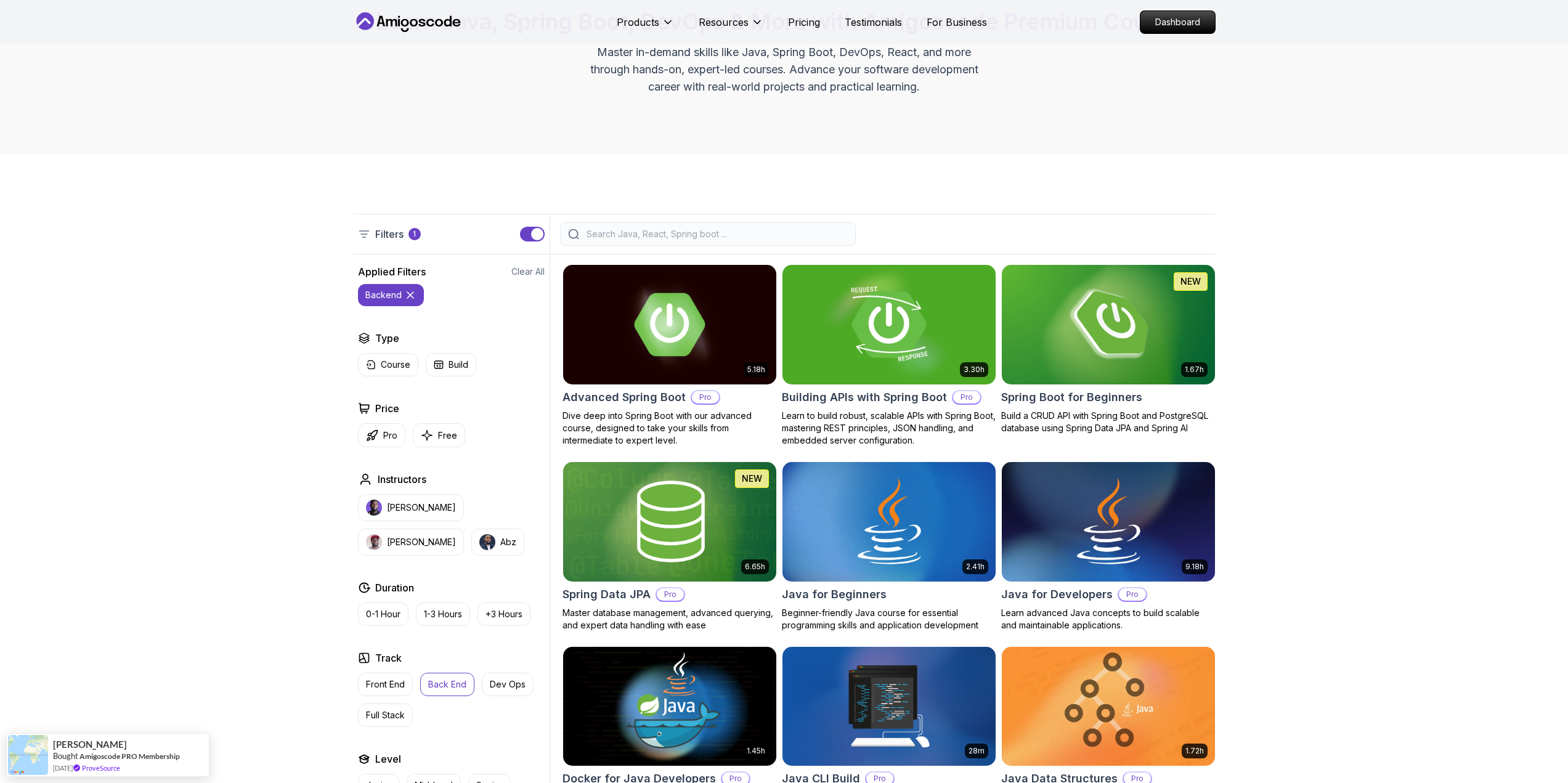 scroll, scrollTop: 123, scrollLeft: 0, axis: vertical 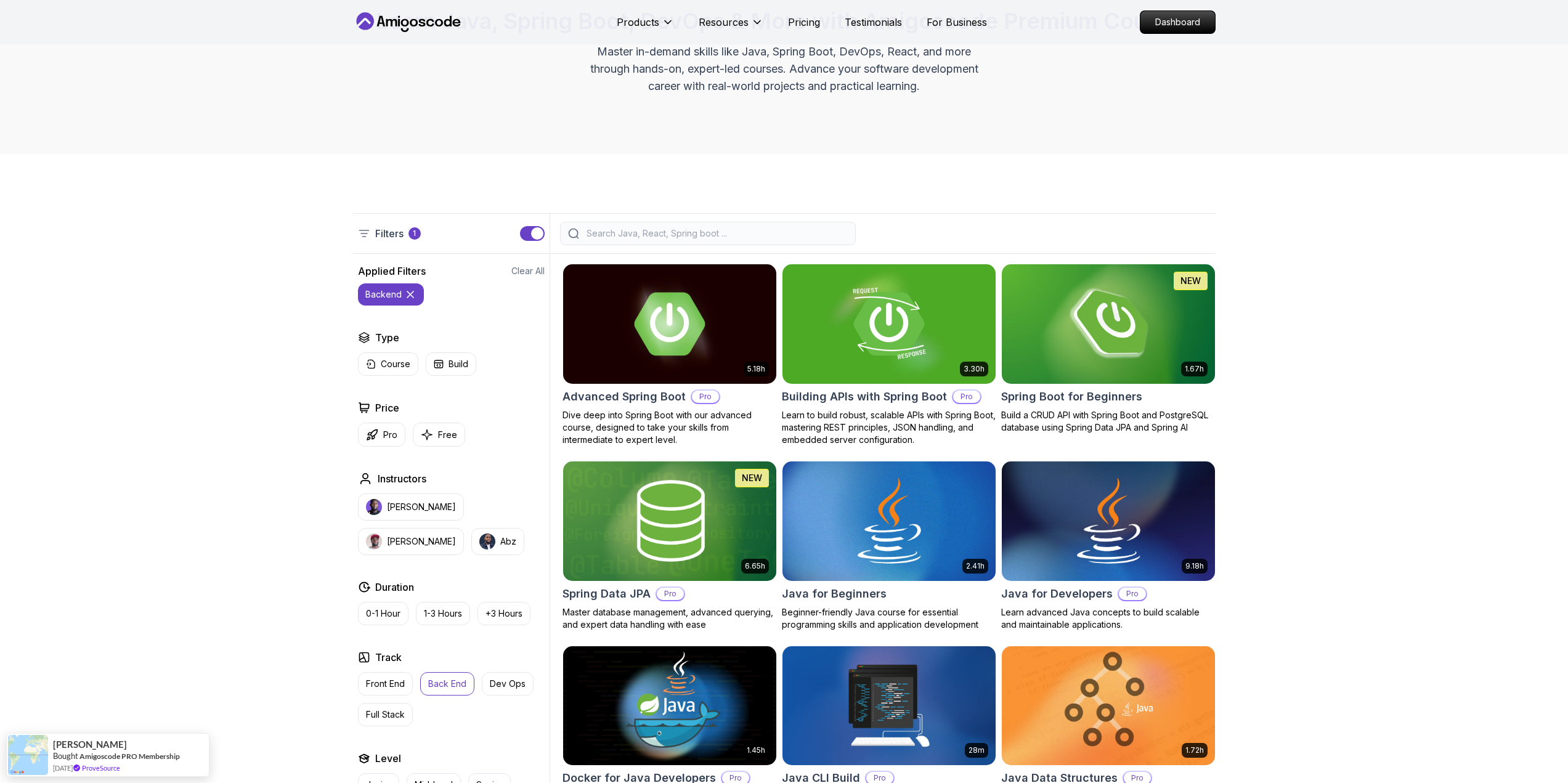 click at bounding box center (716, 233) 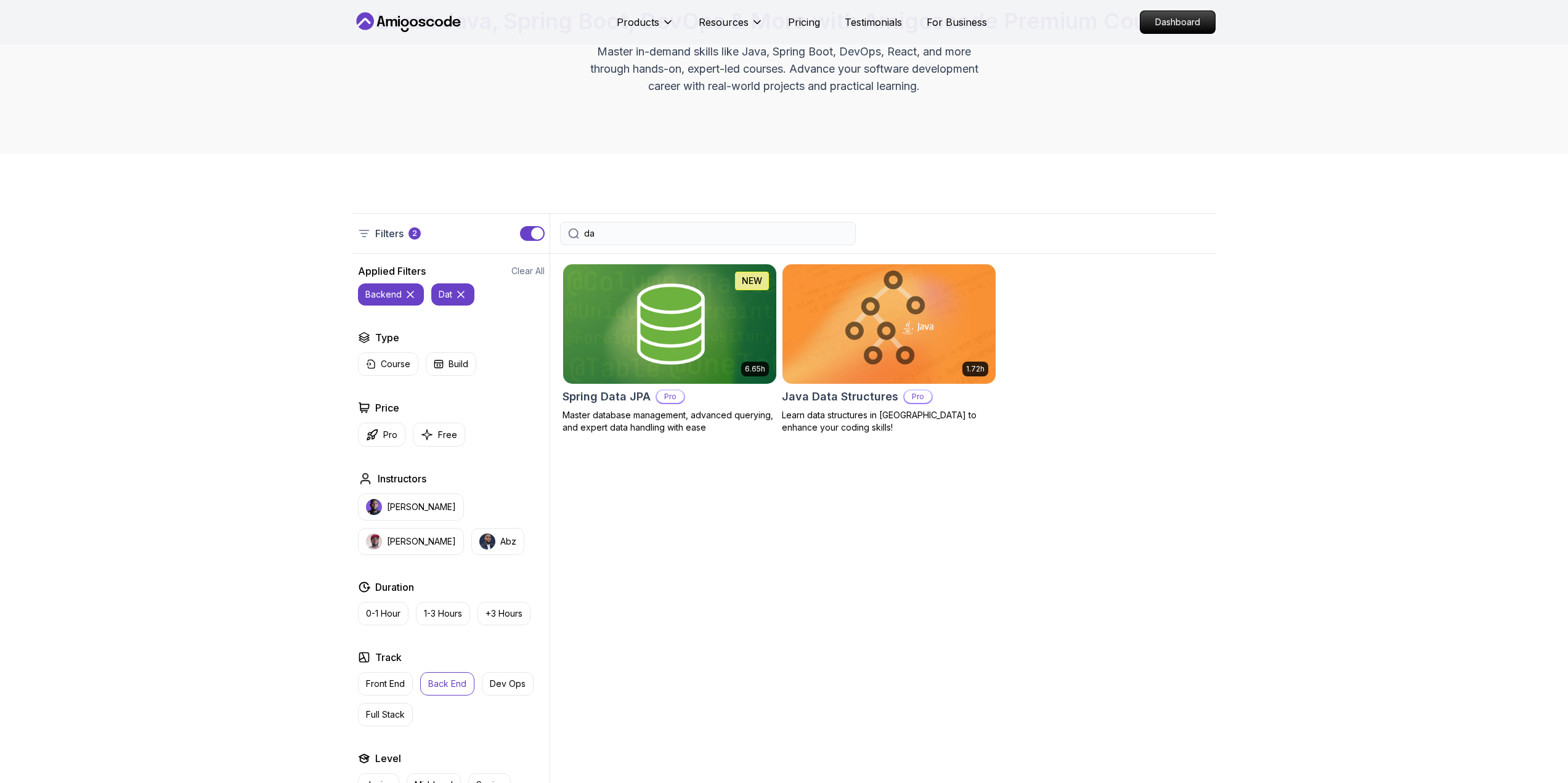 type on "d" 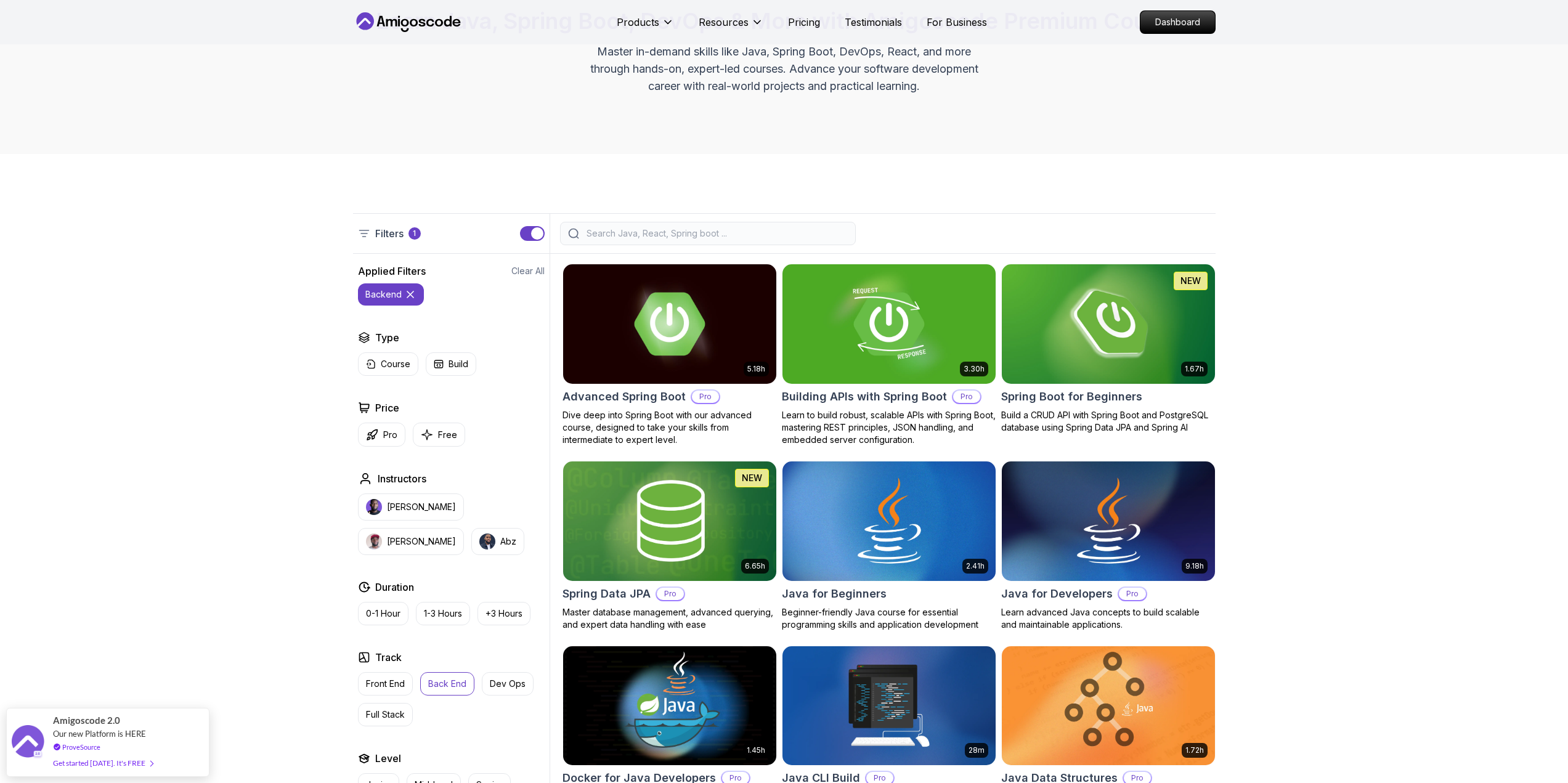 click on "Filters 1 Filters 1 Applied Filters Clear All backend Type Course Build Price Pro Free Instructors Nelson Djalo Richard Abz Duration 0-1 Hour 1-3 Hours +3 Hours Track Front End Back End Dev Ops Full Stack Level Junior Mid-level Senior 5.18h Advanced Spring Boot Pro Dive deep into Spring Boot with our advanced course, designed to take your skills from intermediate to expert level. 3.30h Building APIs with Spring Boot Pro Learn to build robust, scalable APIs with Spring Boot, mastering REST principles, JSON handling, and embedded server configuration. 1.67h NEW Spring Boot for Beginners Build a CRUD API with Spring Boot and PostgreSQL database using Spring Data JPA and Spring AI 6.65h NEW Spring Data JPA Pro Master database management, advanced querying, and expert data handling with ease 2.41h Java for Beginners Beginner-friendly Java course for essential programming skills and application development 9.18h Java for Developers Pro Learn advanced Java concepts to build scalable and maintainable applications." at bounding box center [784, 927] 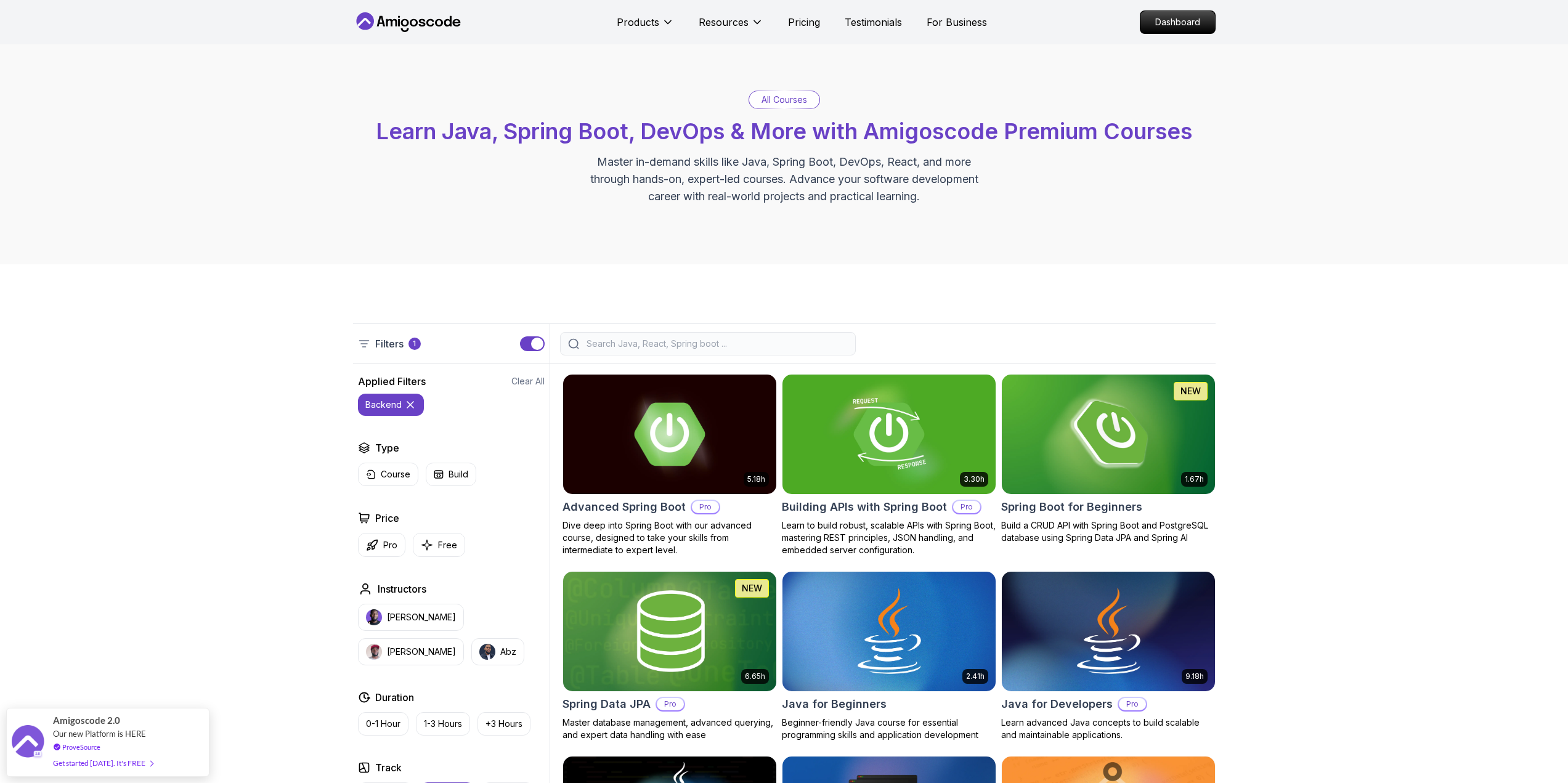 scroll, scrollTop: 0, scrollLeft: 0, axis: both 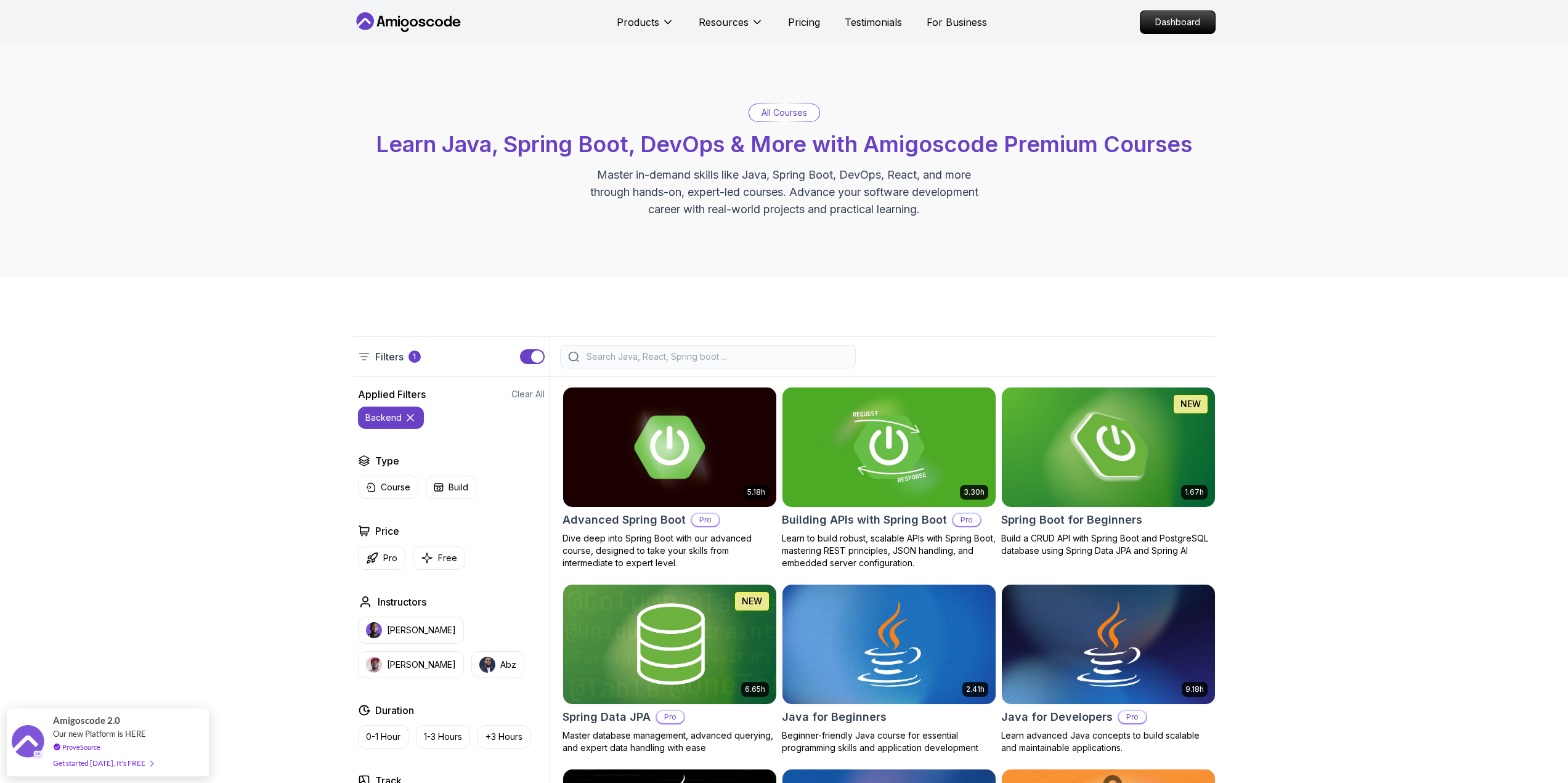 click at bounding box center (716, 357) 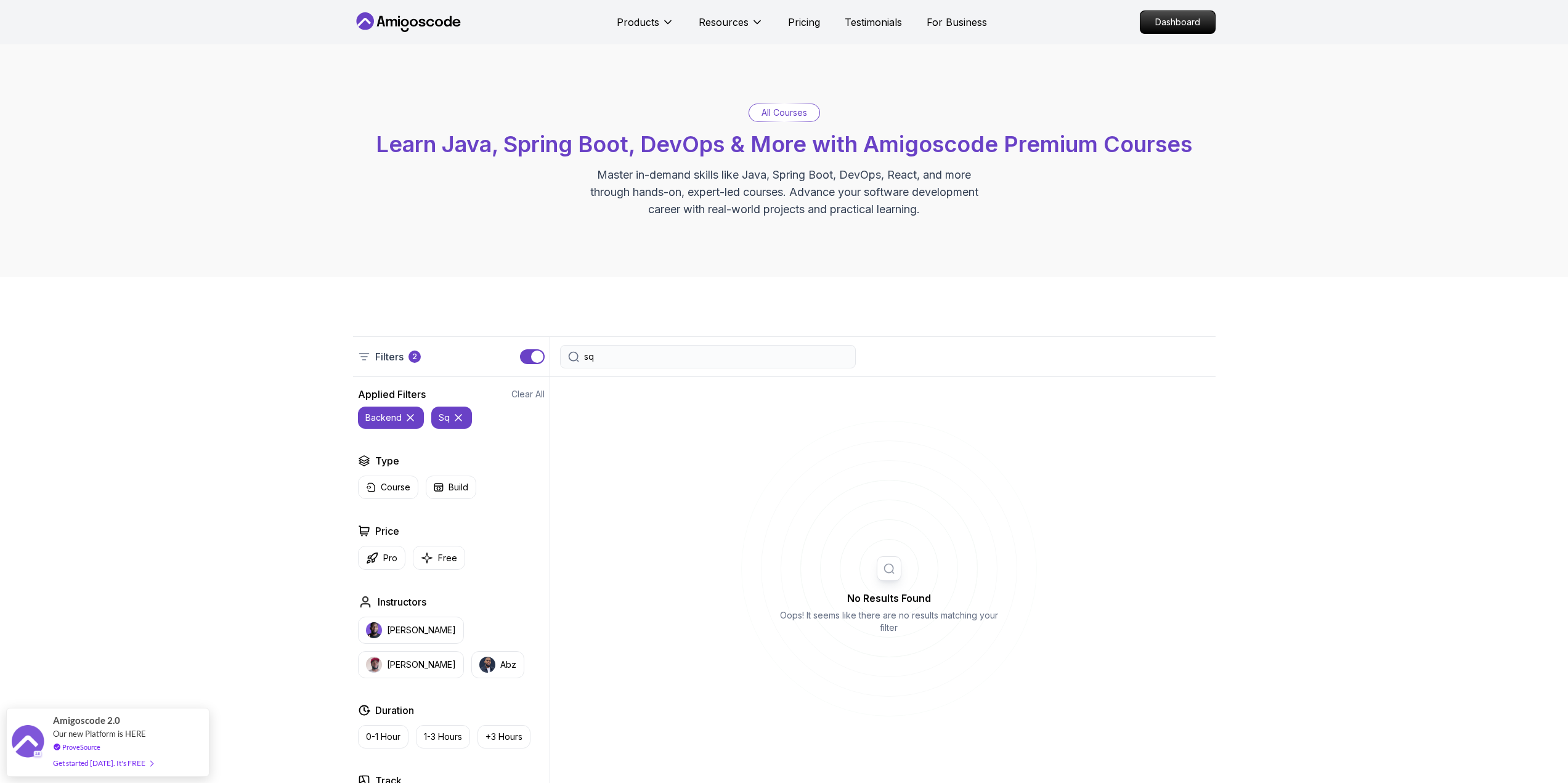 type on "s" 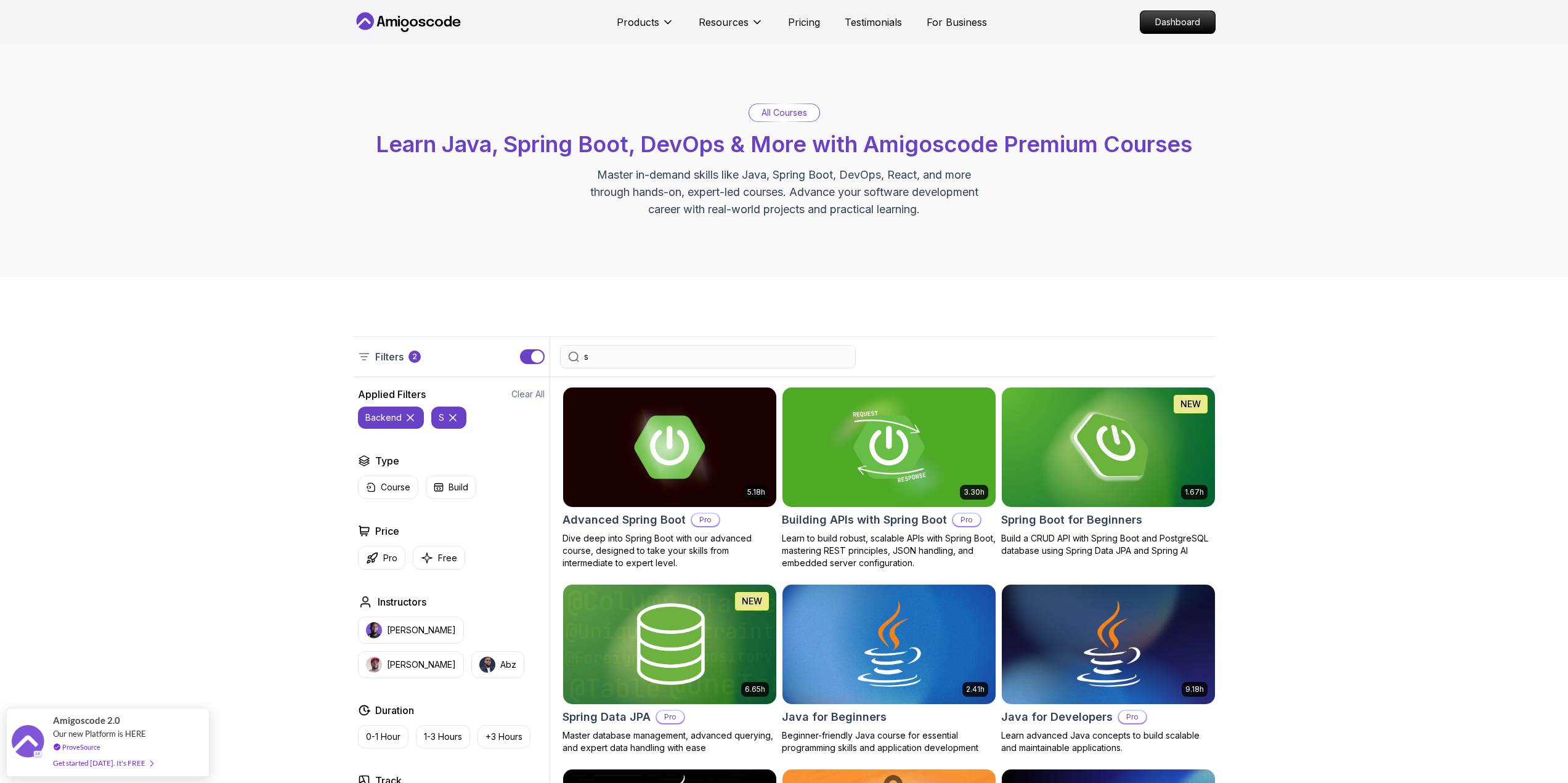 type 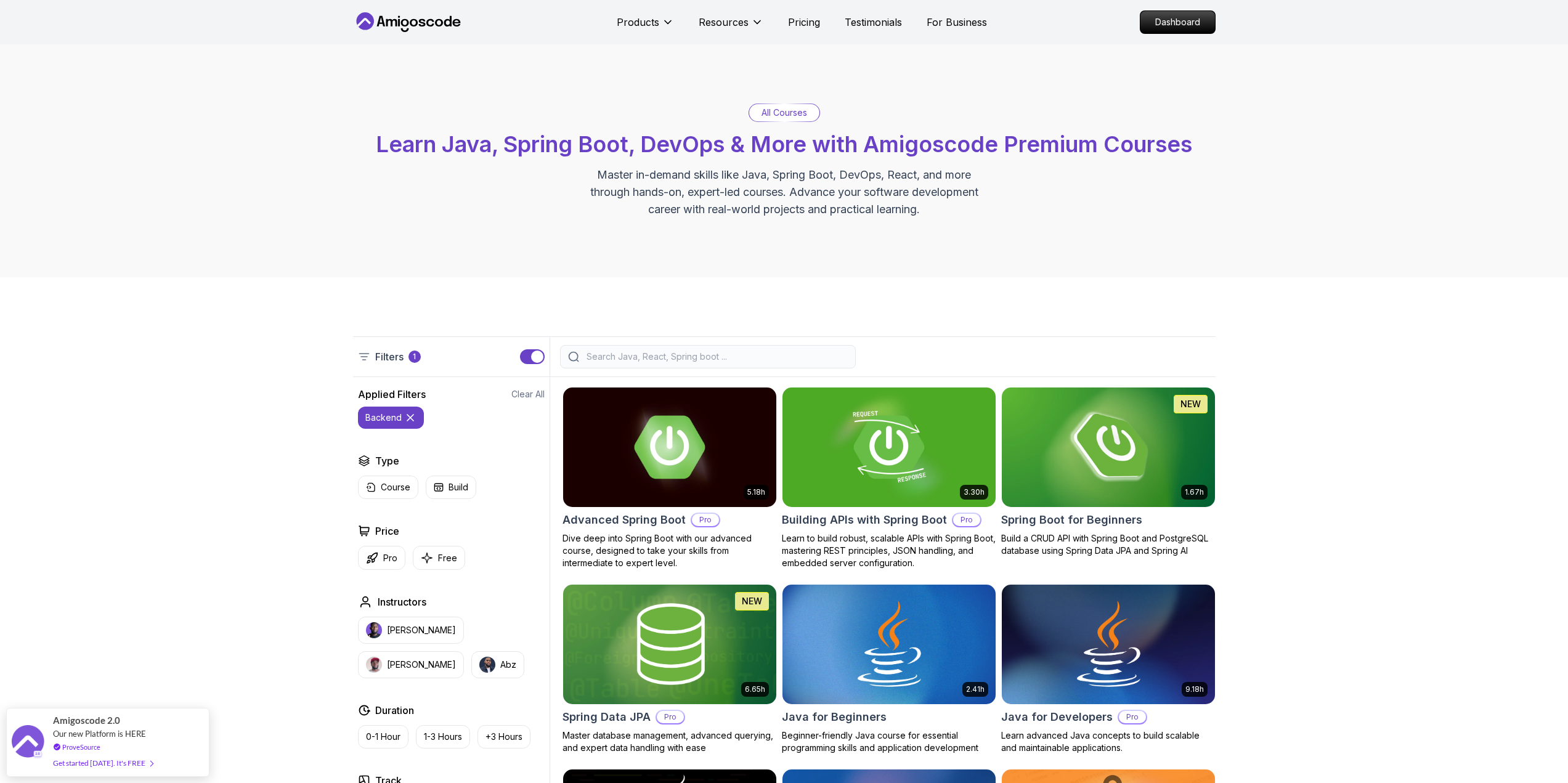 click on "Filters 1 Filters 1 Applied Filters Clear All backend Type Course Build Price Pro Free Instructors Nelson Djalo Richard Abz Duration 0-1 Hour 1-3 Hours +3 Hours Track Front End Back End Dev Ops Full Stack Level Junior Mid-level Senior 5.18h Advanced Spring Boot Pro Dive deep into Spring Boot with our advanced course, designed to take your skills from intermediate to expert level. 3.30h Building APIs with Spring Boot Pro Learn to build robust, scalable APIs with Spring Boot, mastering REST principles, JSON handling, and embedded server configuration. 1.67h NEW Spring Boot for Beginners Build a CRUD API with Spring Boot and PostgreSQL database using Spring Data JPA and Spring AI 6.65h NEW Spring Data JPA Pro Master database management, advanced querying, and expert data handling with ease 2.41h Java for Beginners Beginner-friendly Java course for essential programming skills and application development 9.18h Java for Developers Pro Learn advanced Java concepts to build scalable and maintainable applications." at bounding box center (784, 1050) 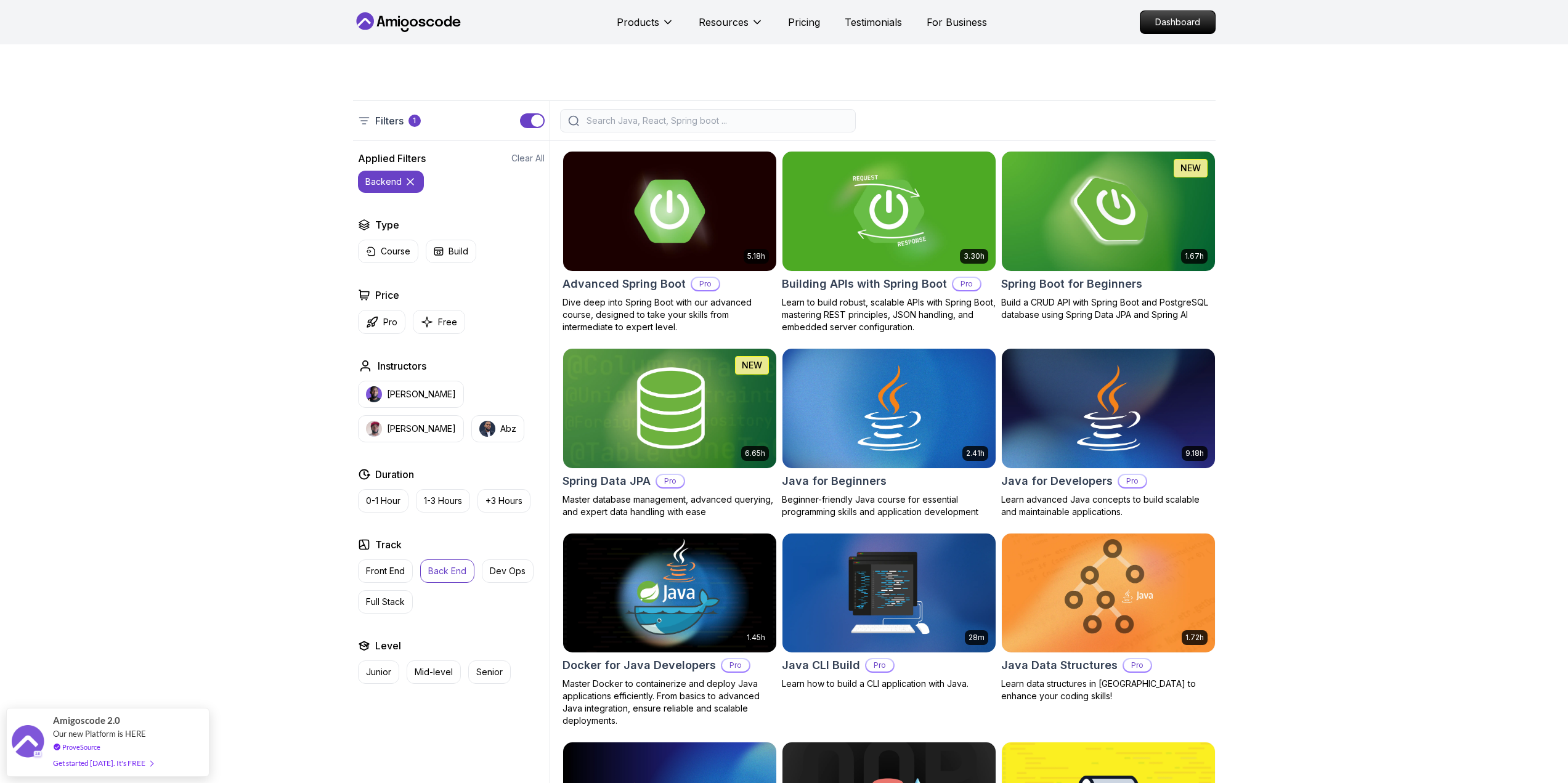 scroll, scrollTop: 62, scrollLeft: 0, axis: vertical 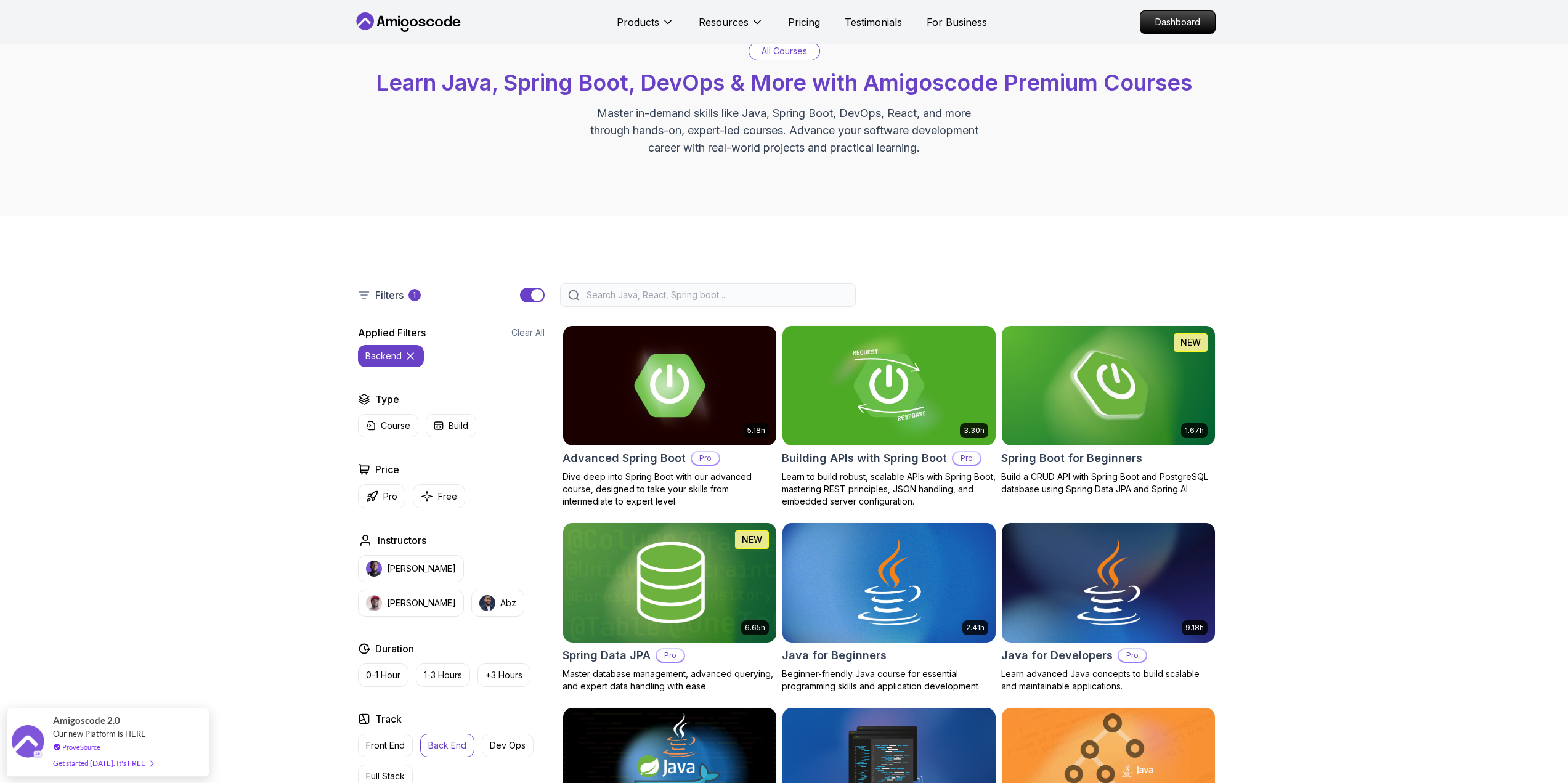 click 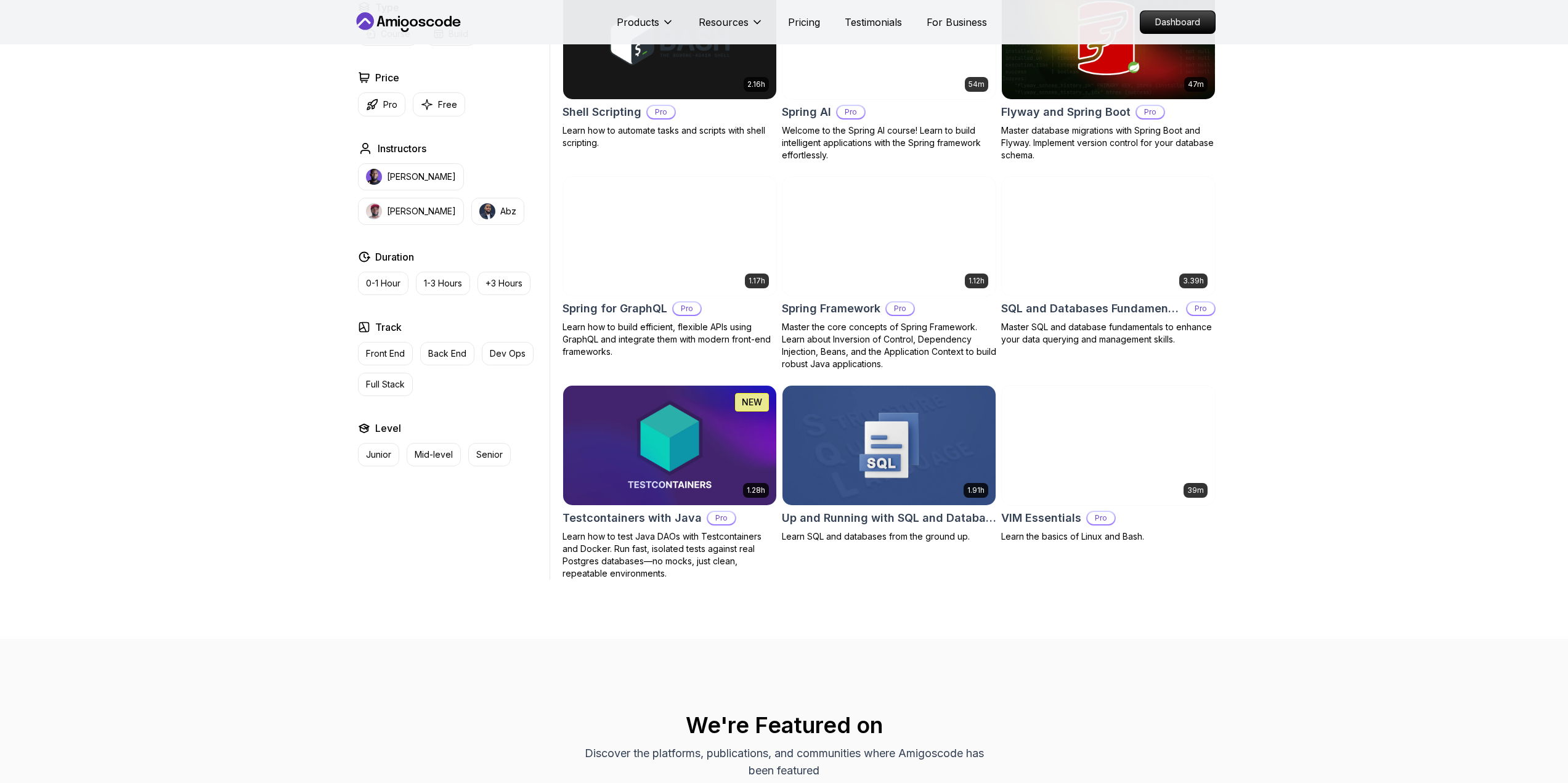 scroll, scrollTop: 2957, scrollLeft: 0, axis: vertical 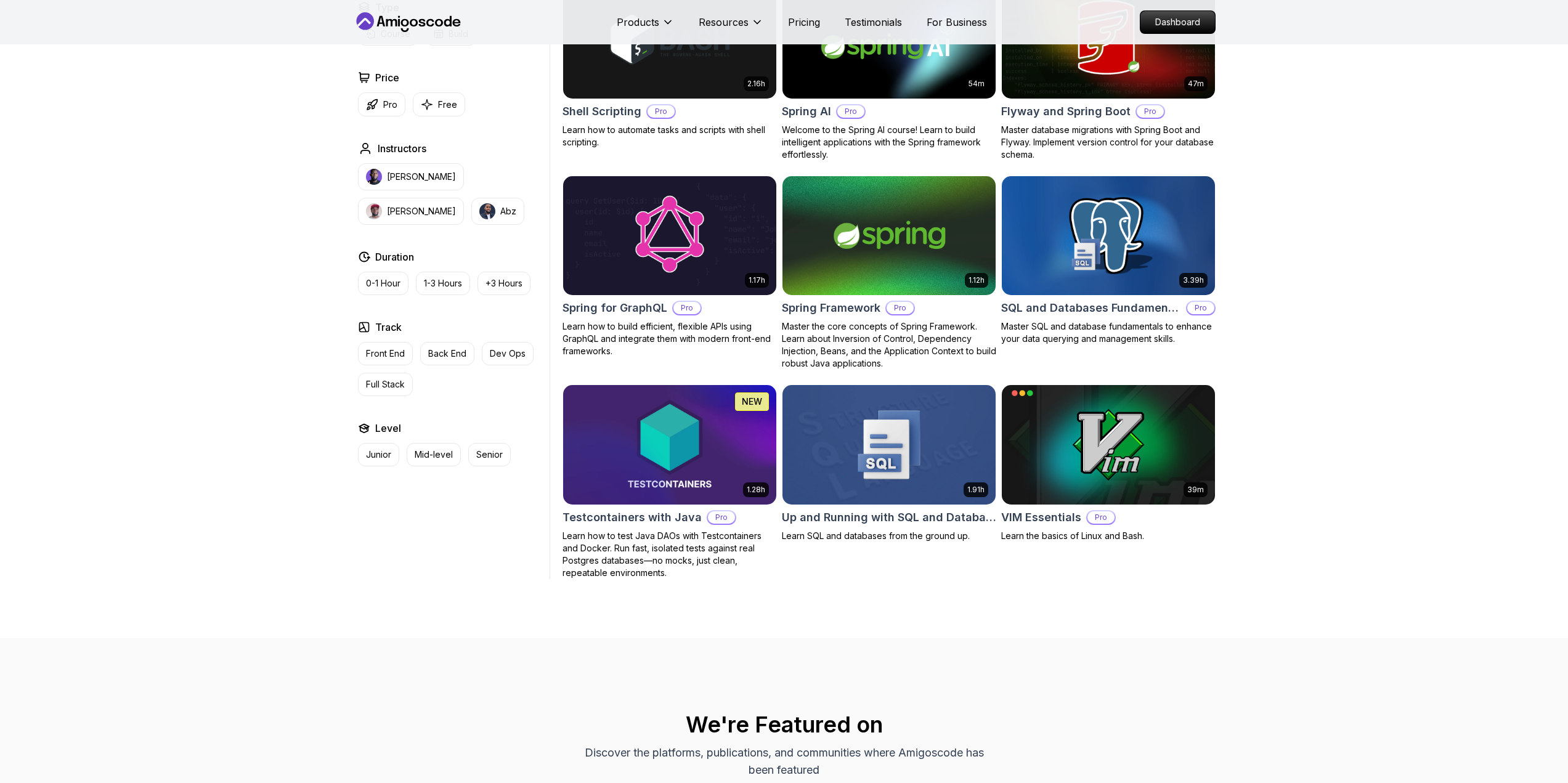 click at bounding box center [888, 444] 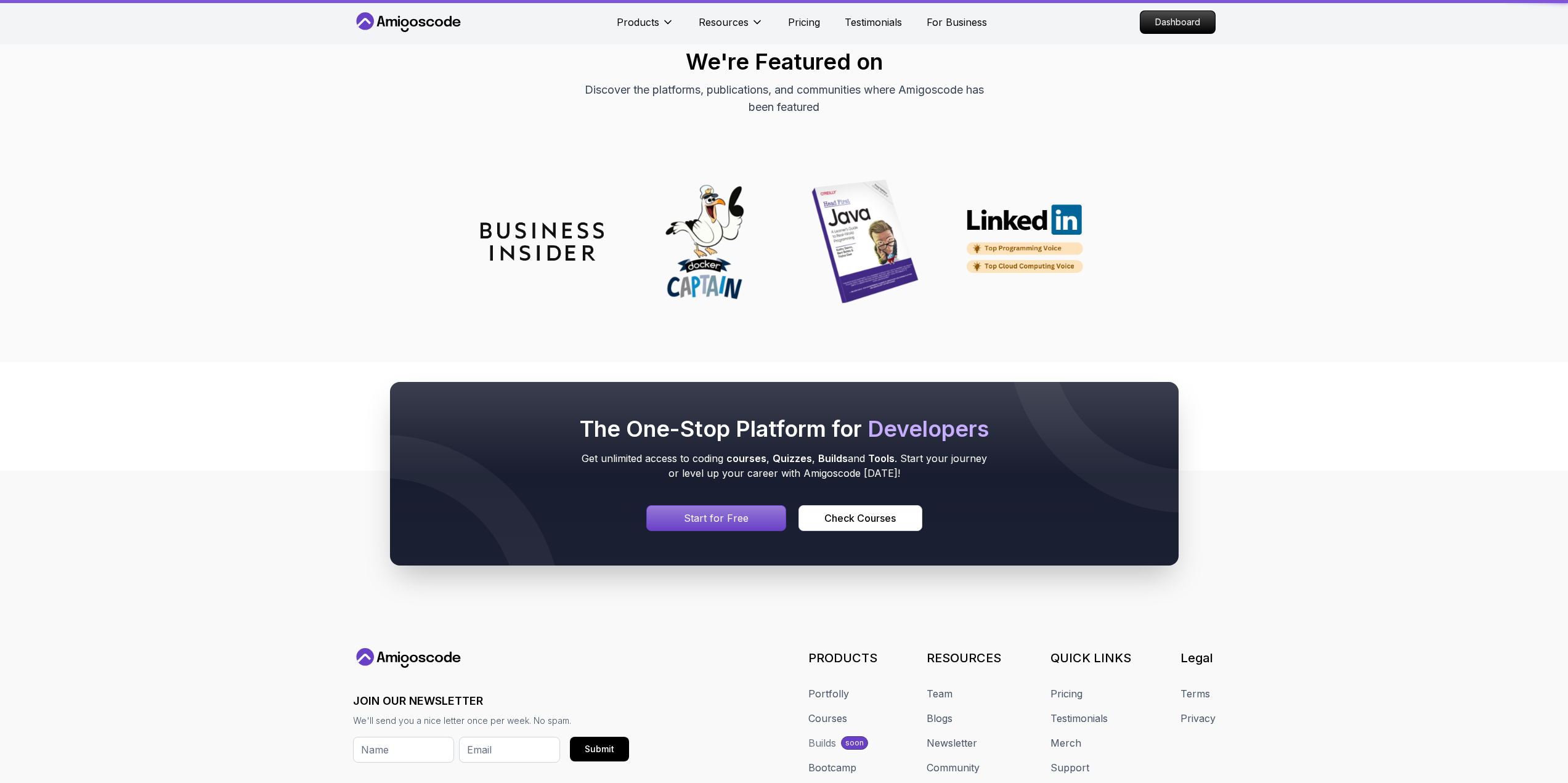 scroll, scrollTop: 0, scrollLeft: 0, axis: both 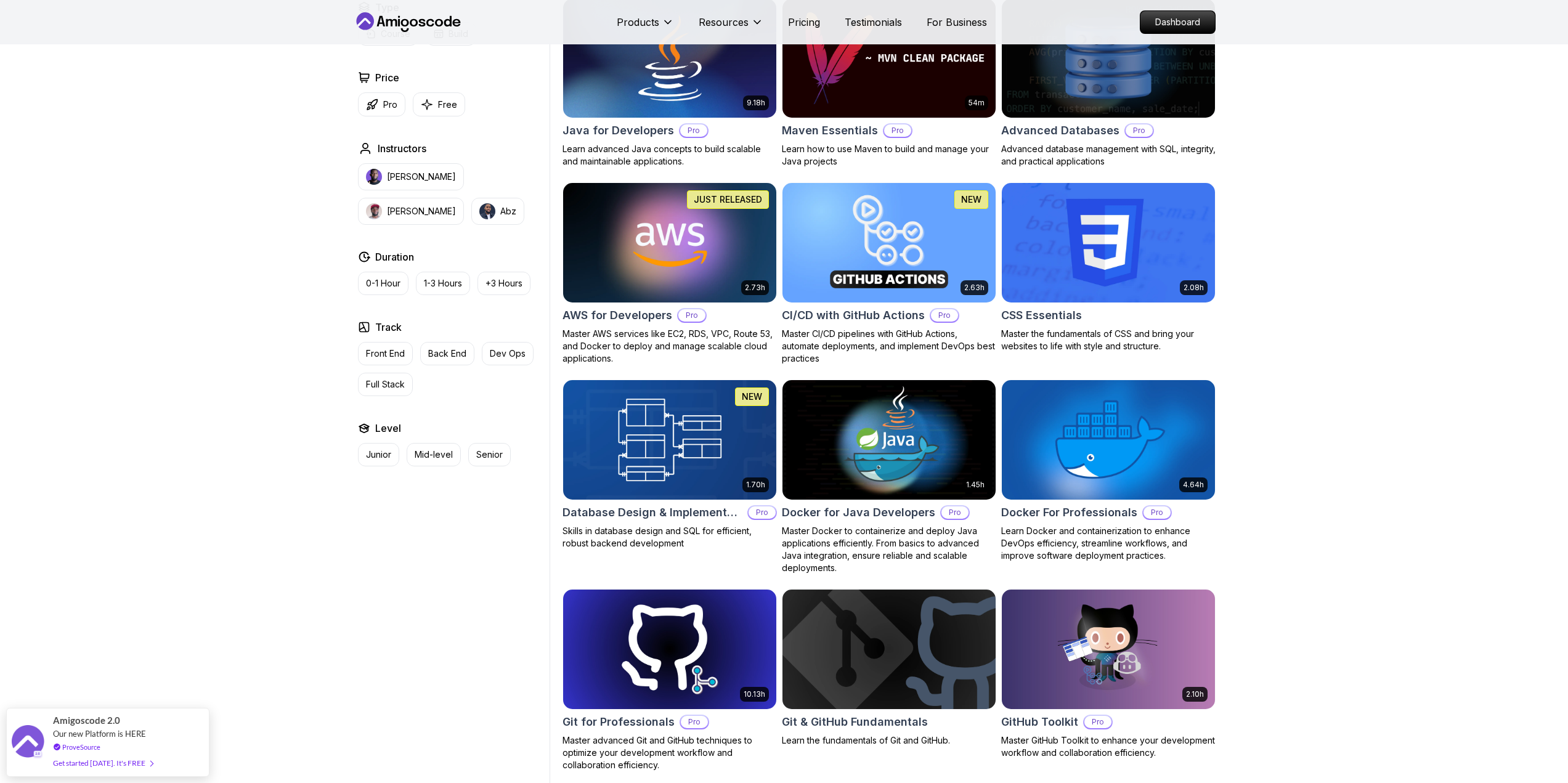 click at bounding box center (669, 439) 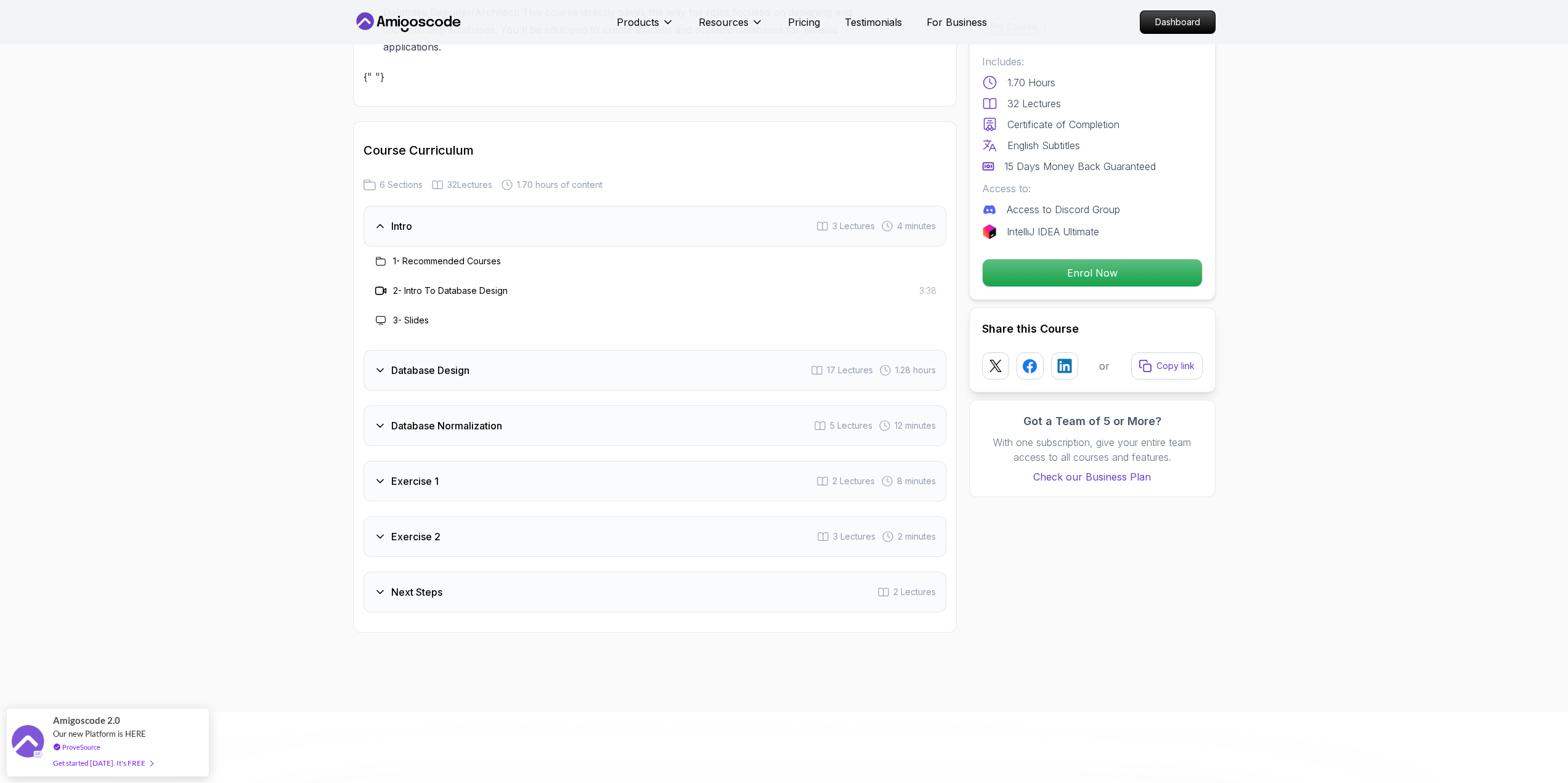 scroll, scrollTop: 1971, scrollLeft: 0, axis: vertical 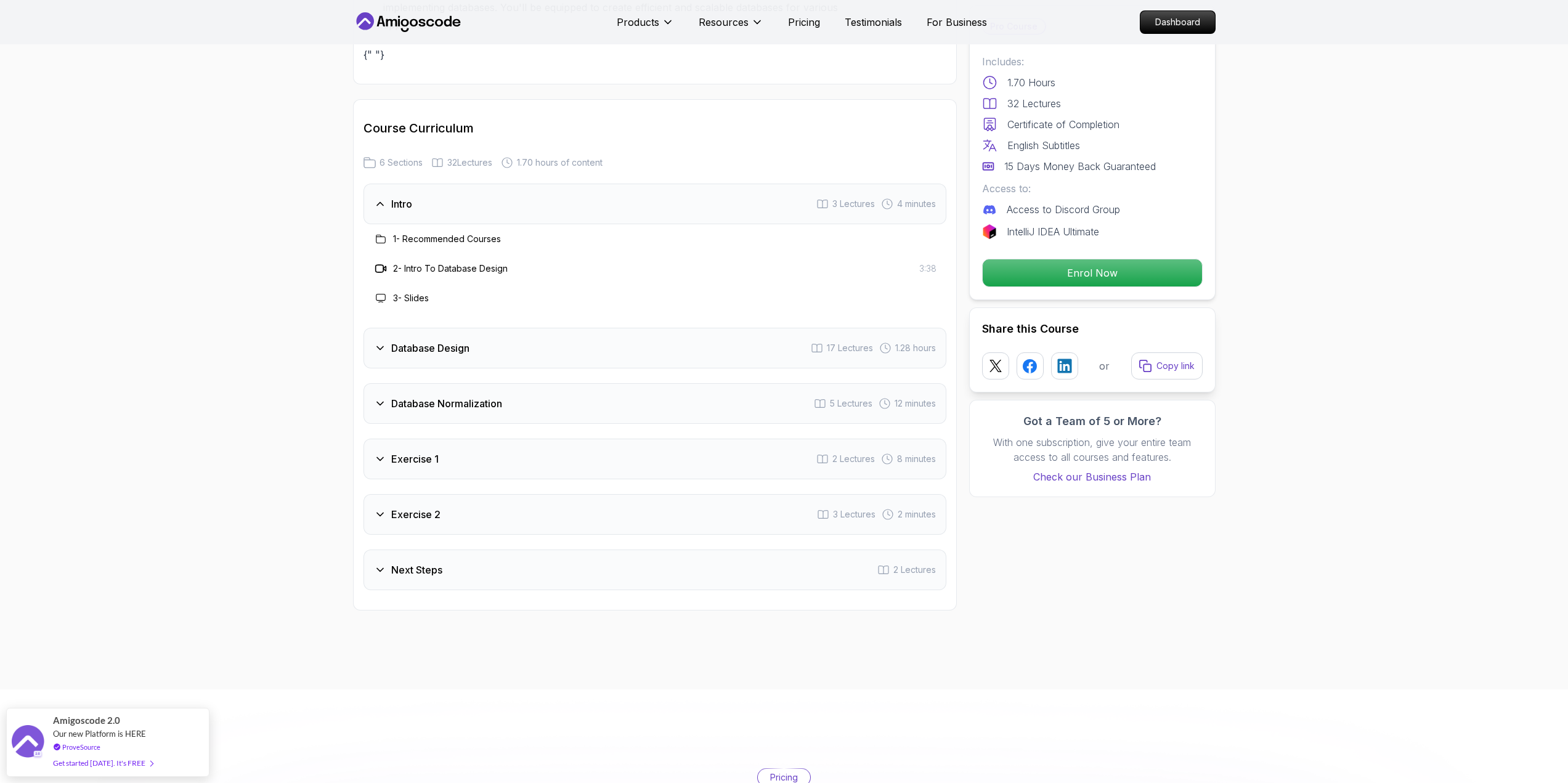 click on "Intro 3   Lectures     4 minutes" at bounding box center (655, 204) 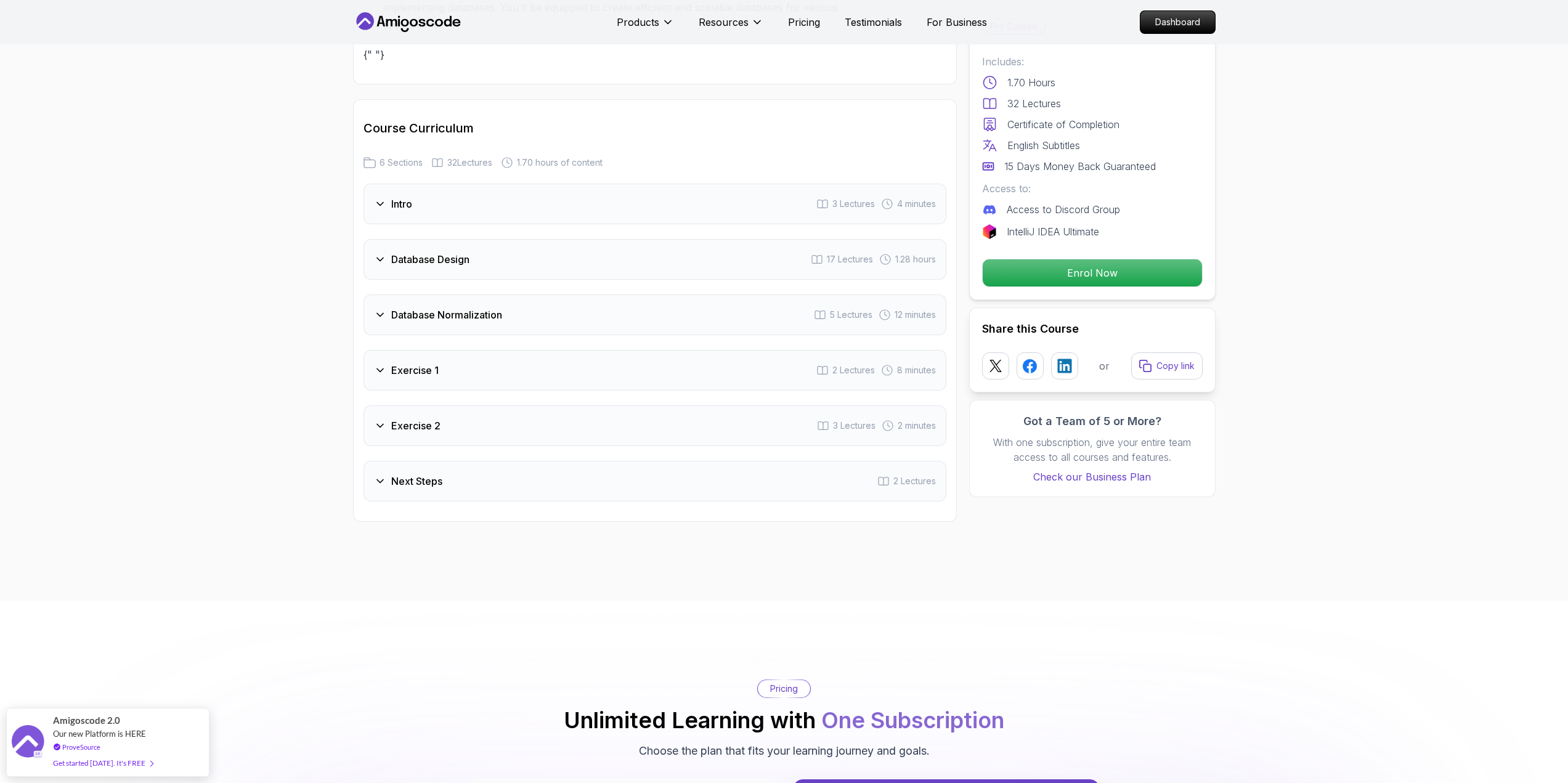 click on "Intro" at bounding box center (402, 204) 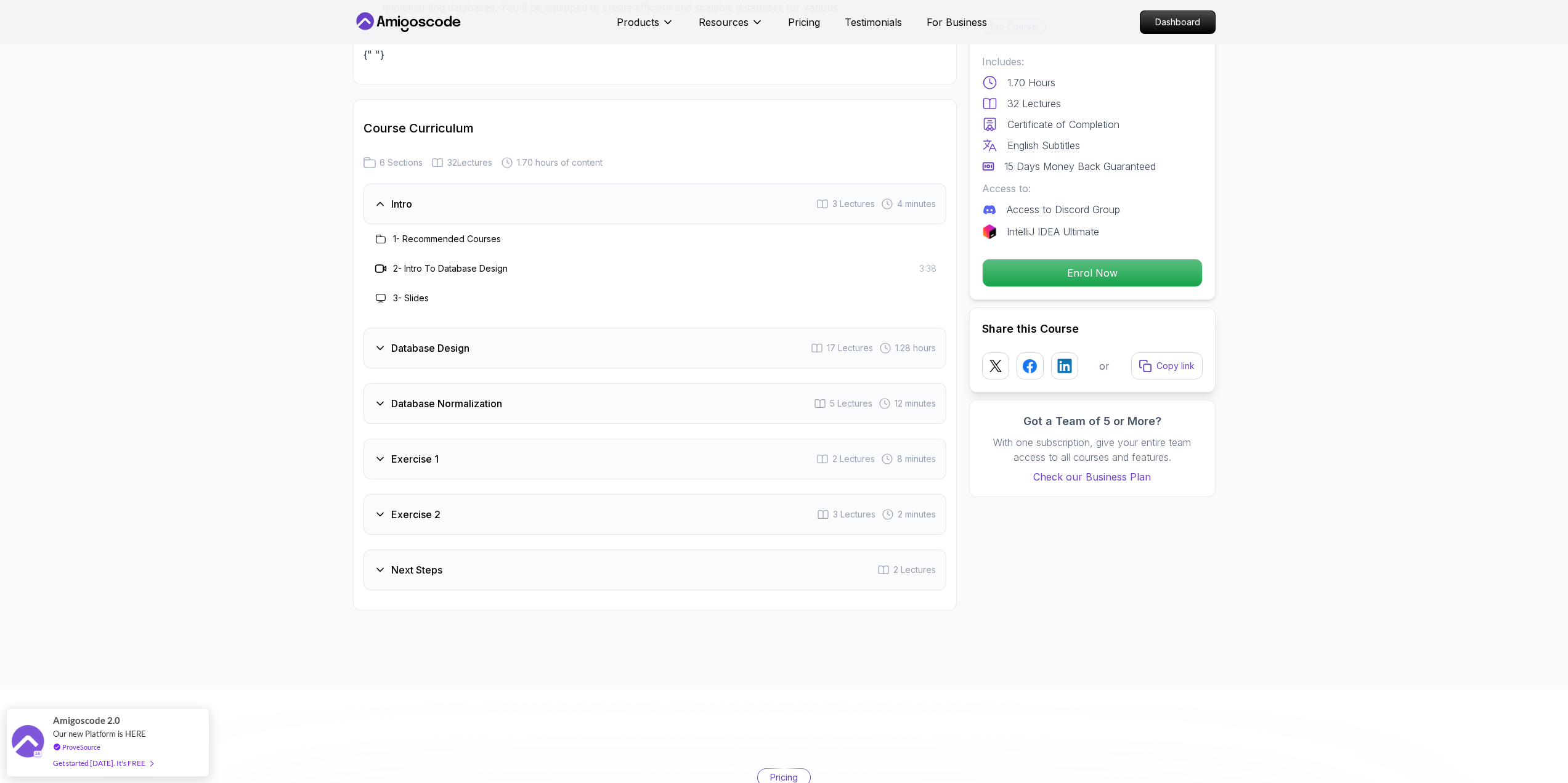 click on "Database Design 17   Lectures     1.28 hours" at bounding box center (655, 348) 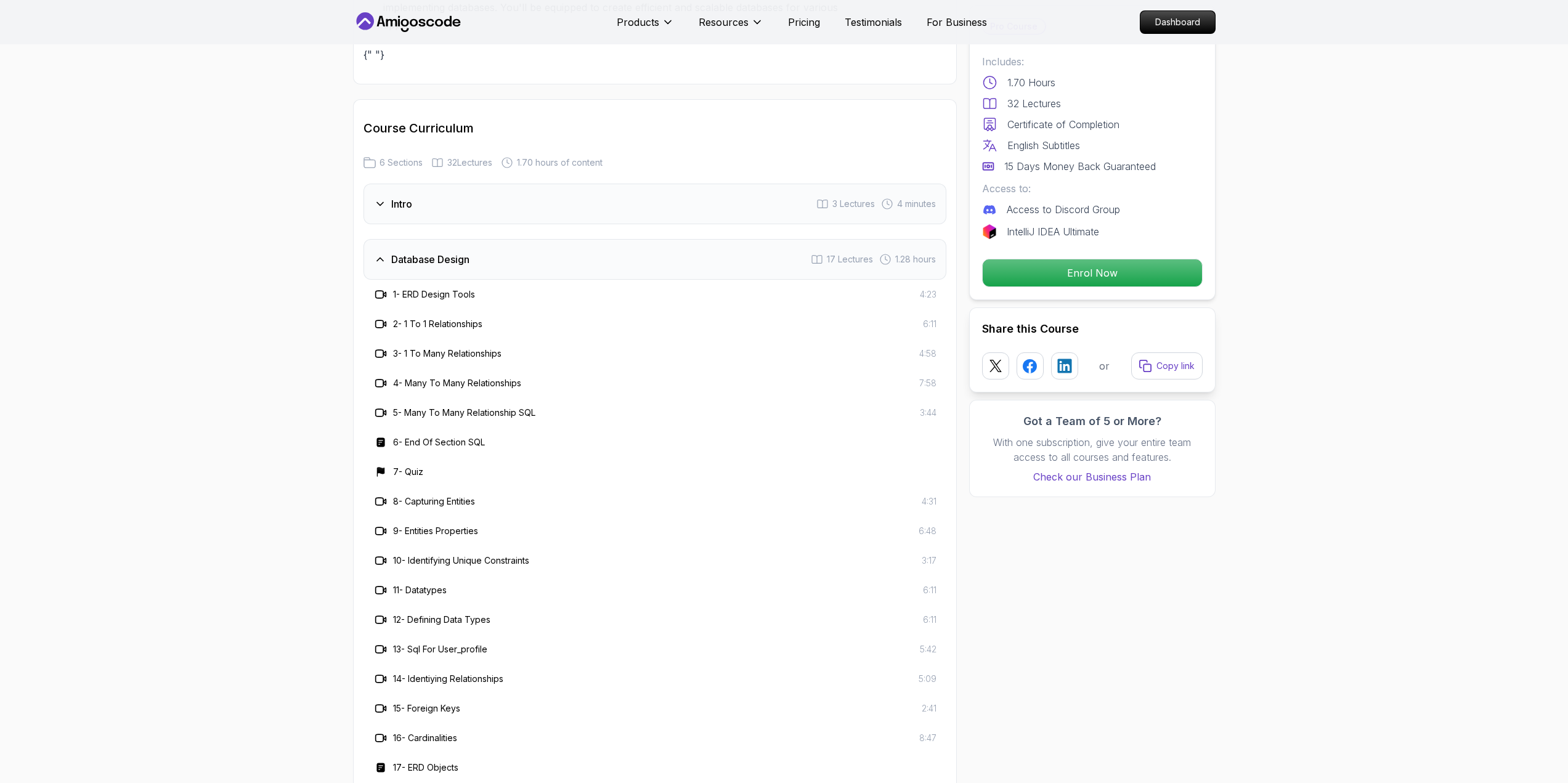 click on "17   Lectures     1.28 hours" at bounding box center [873, 259] 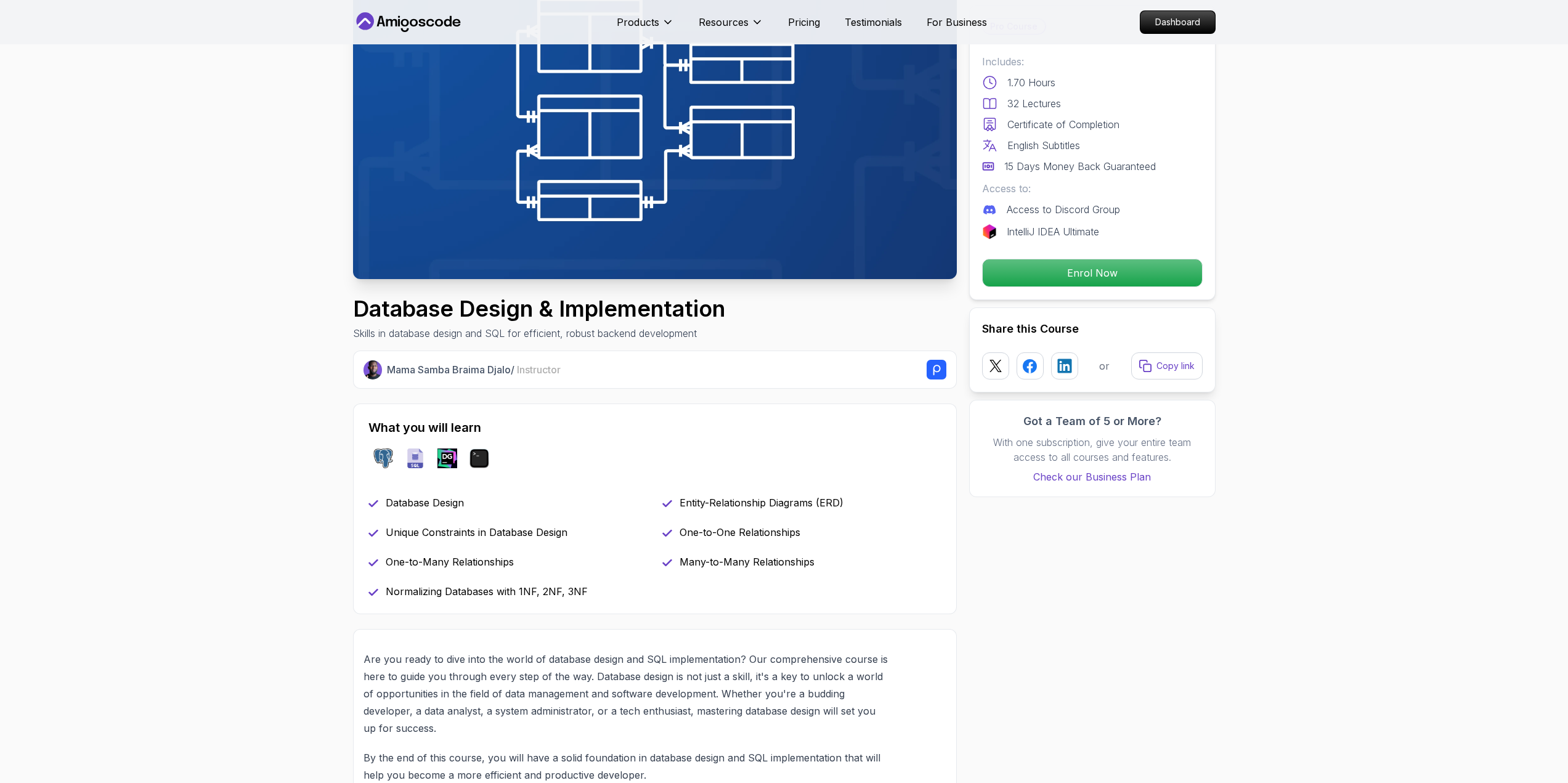 scroll, scrollTop: 0, scrollLeft: 0, axis: both 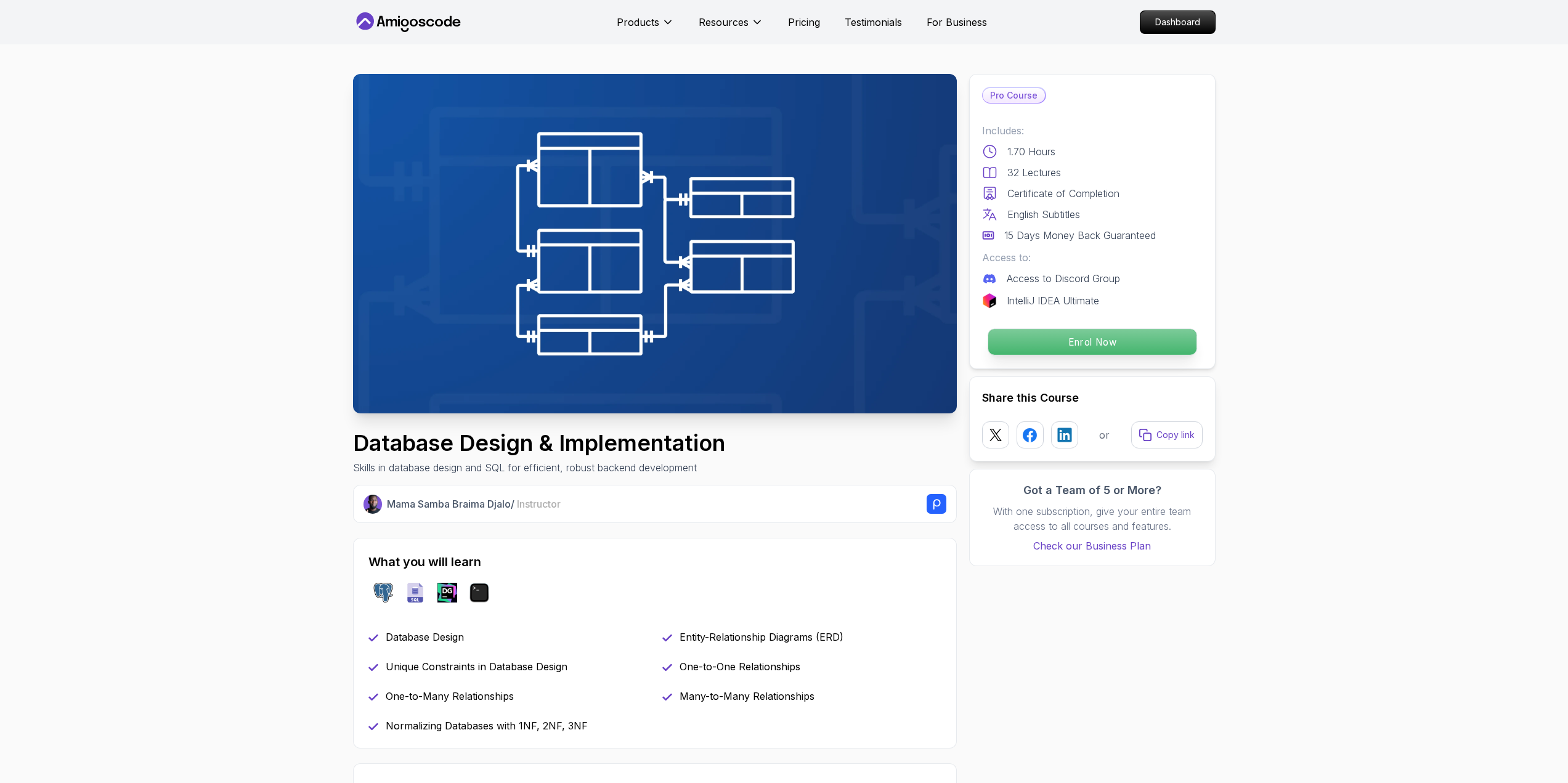 click on "Enrol Now" at bounding box center [1092, 342] 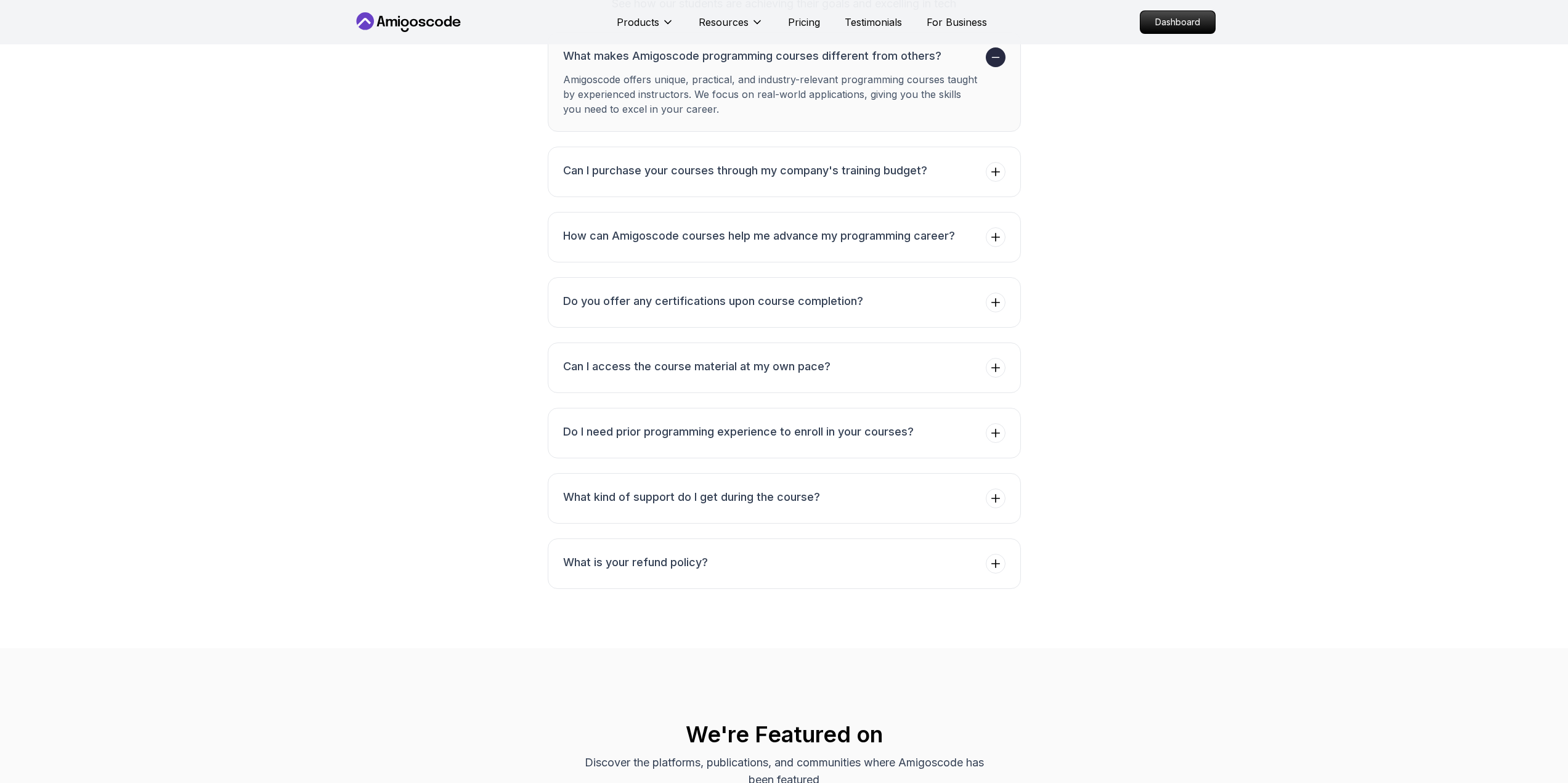 scroll, scrollTop: 3496, scrollLeft: 0, axis: vertical 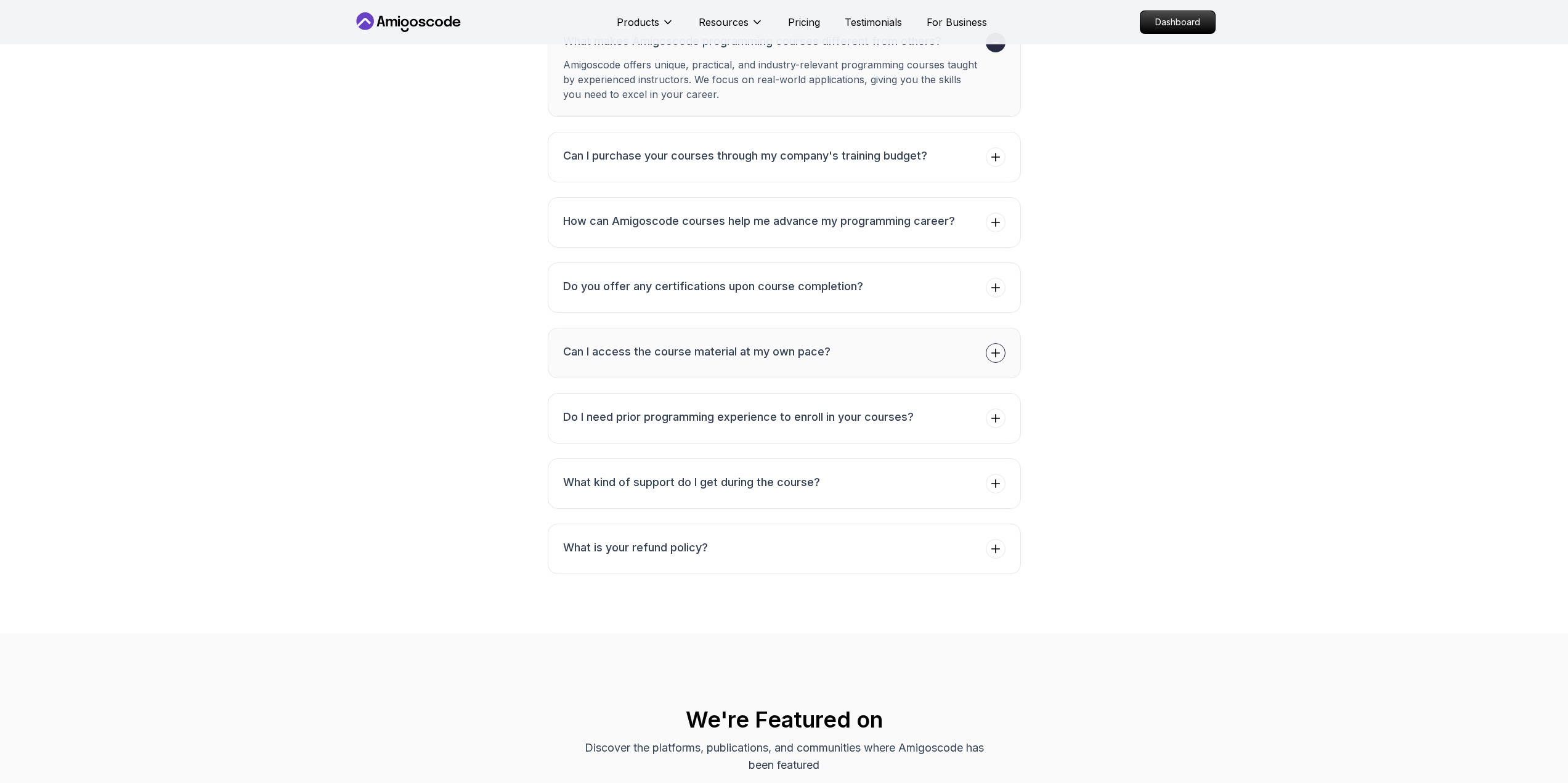 click on "Can I access the course material at my own pace?" at bounding box center [784, 353] 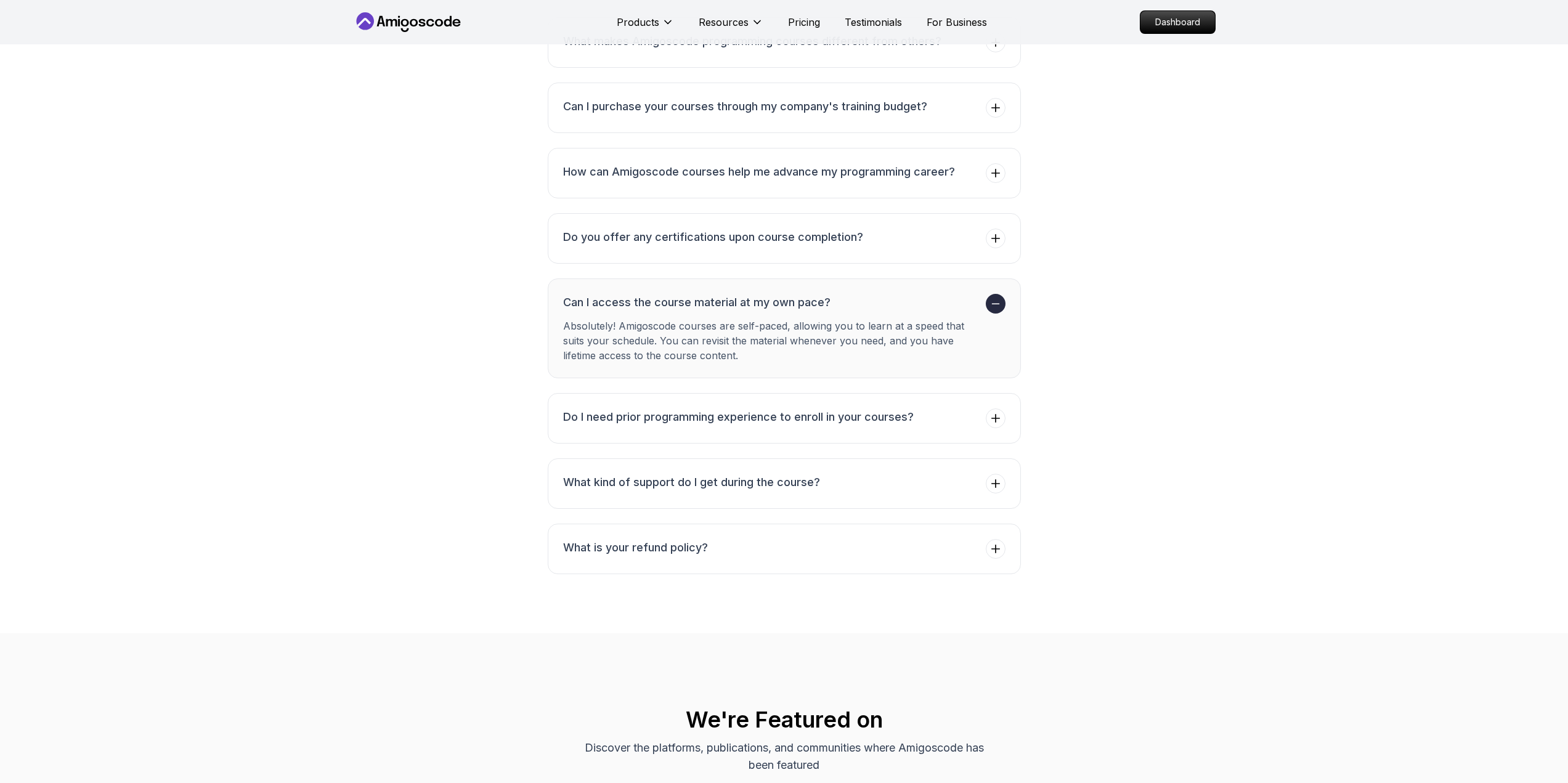click 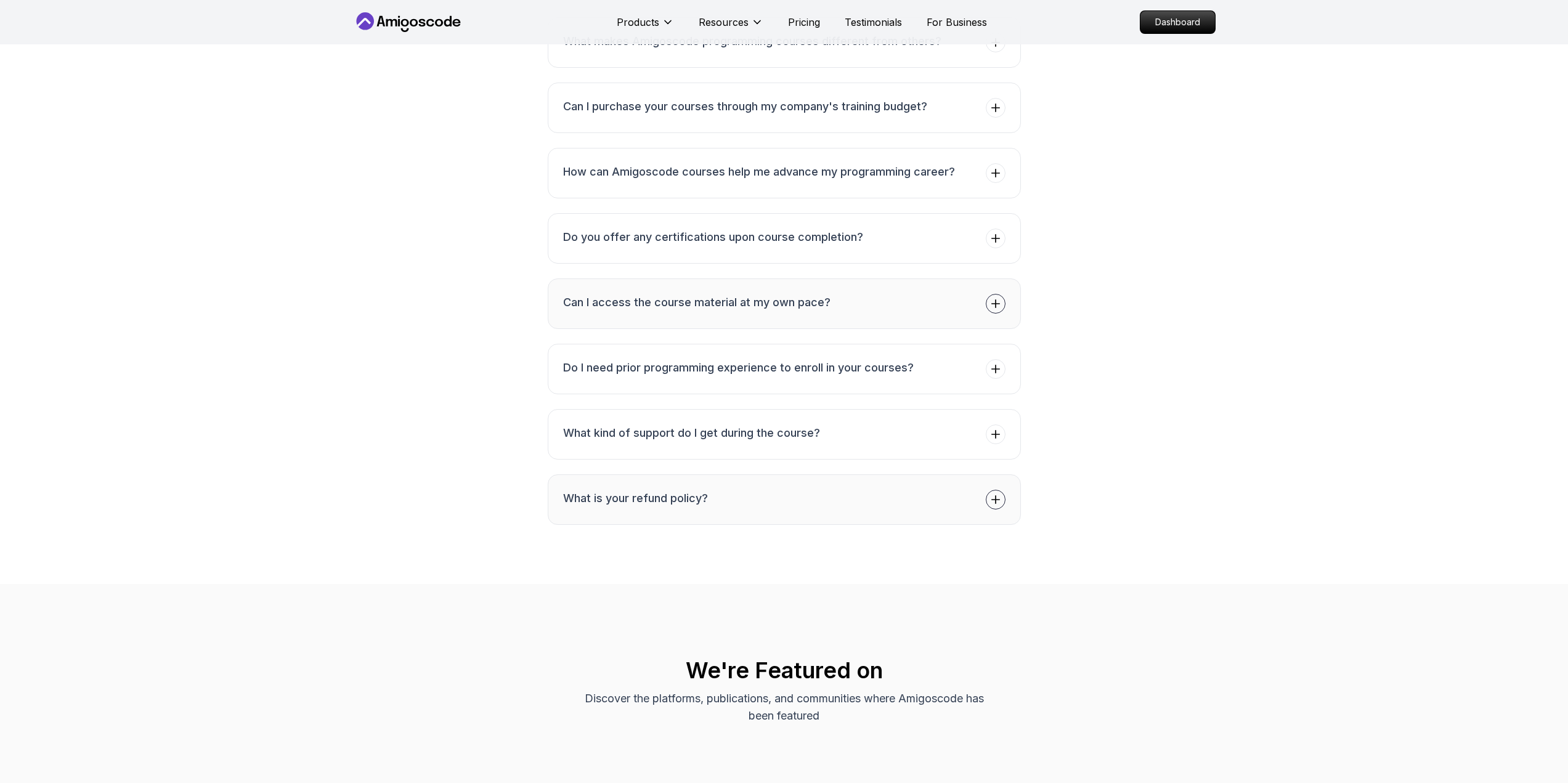 click at bounding box center (996, 500) 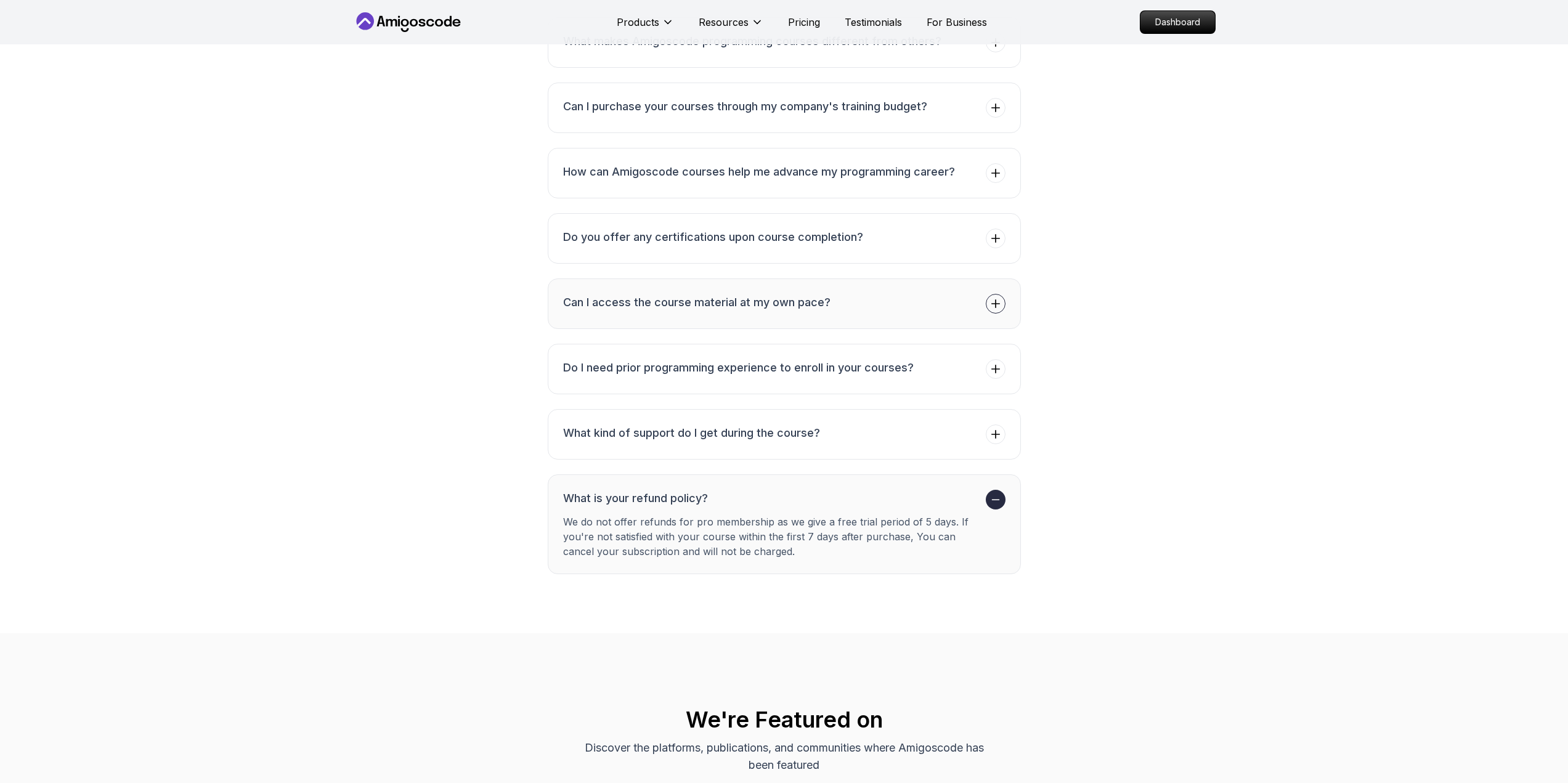 click at bounding box center (996, 500) 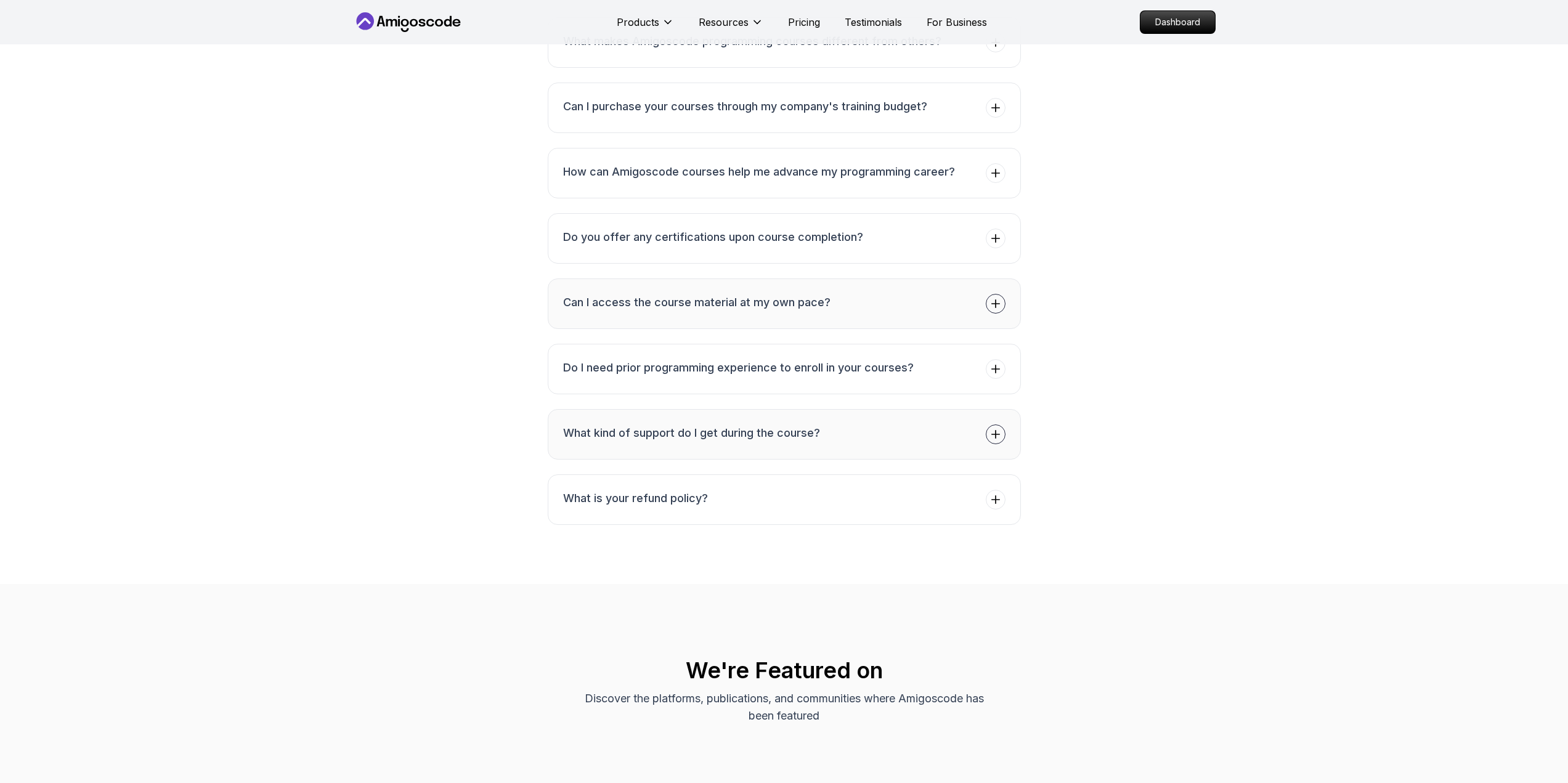 click on "What kind of support do I get during the course?" at bounding box center [784, 434] 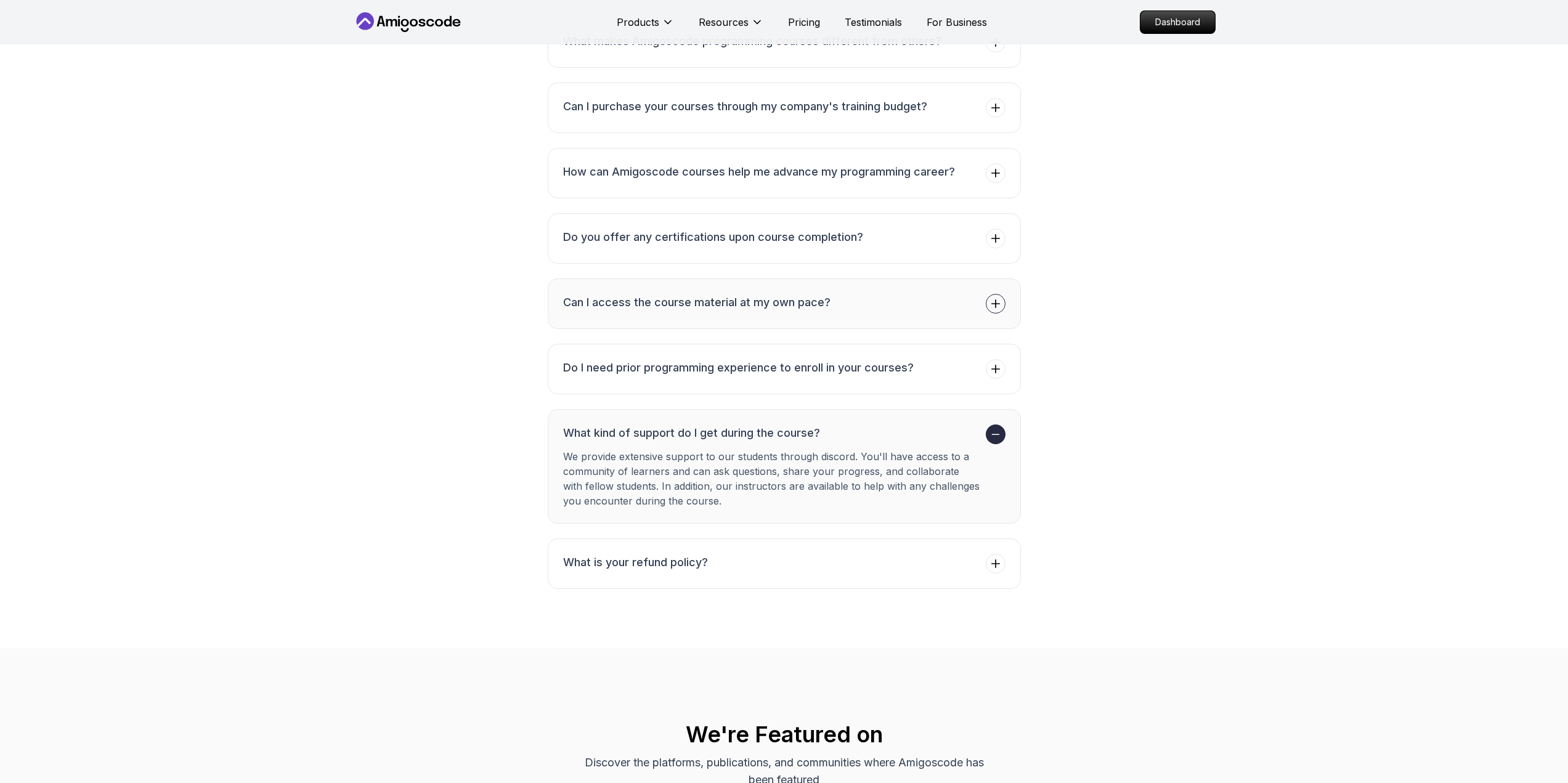 click on "What kind of support do I get during the course?" at bounding box center (772, 433) 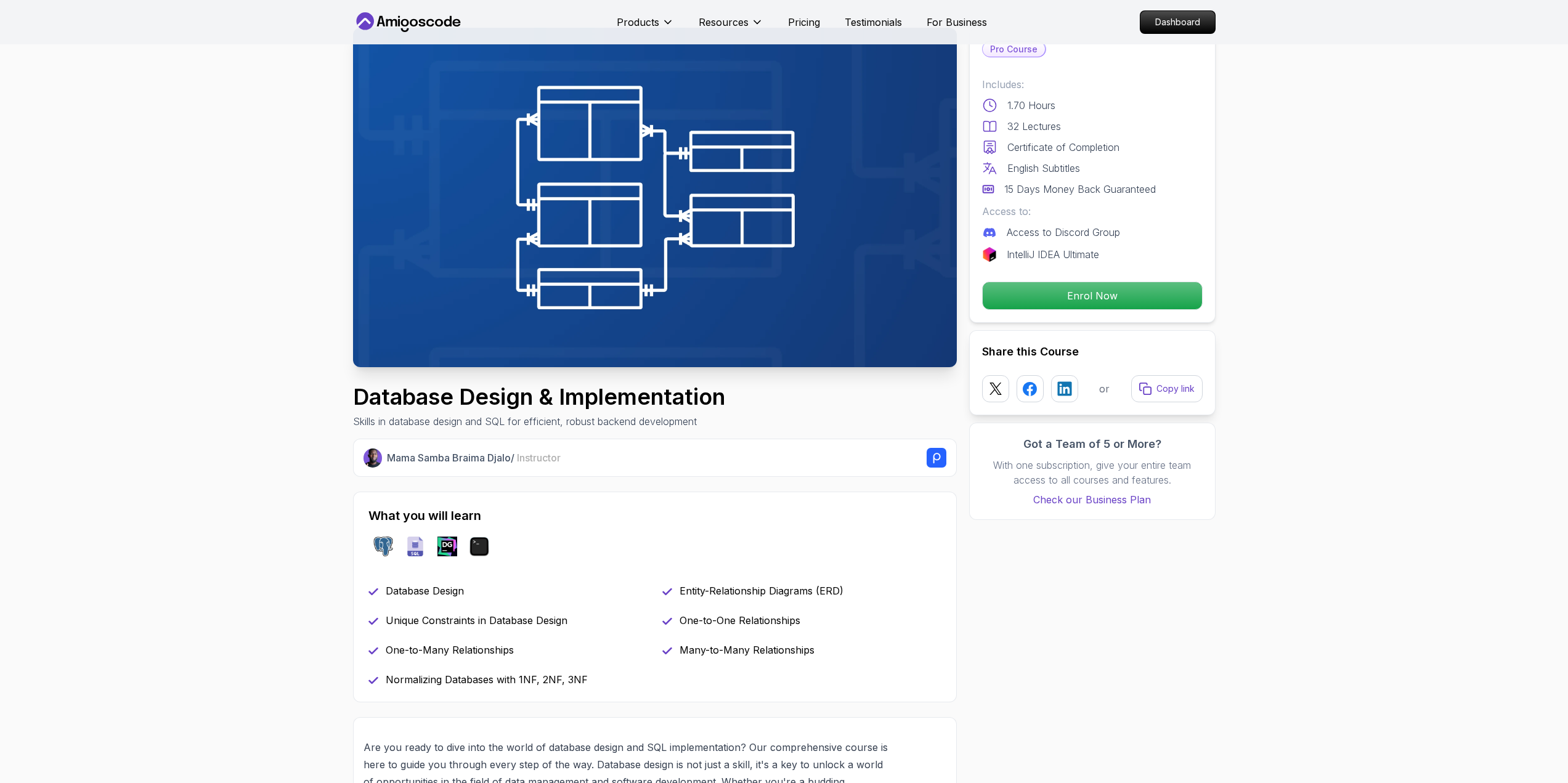 scroll, scrollTop: 0, scrollLeft: 0, axis: both 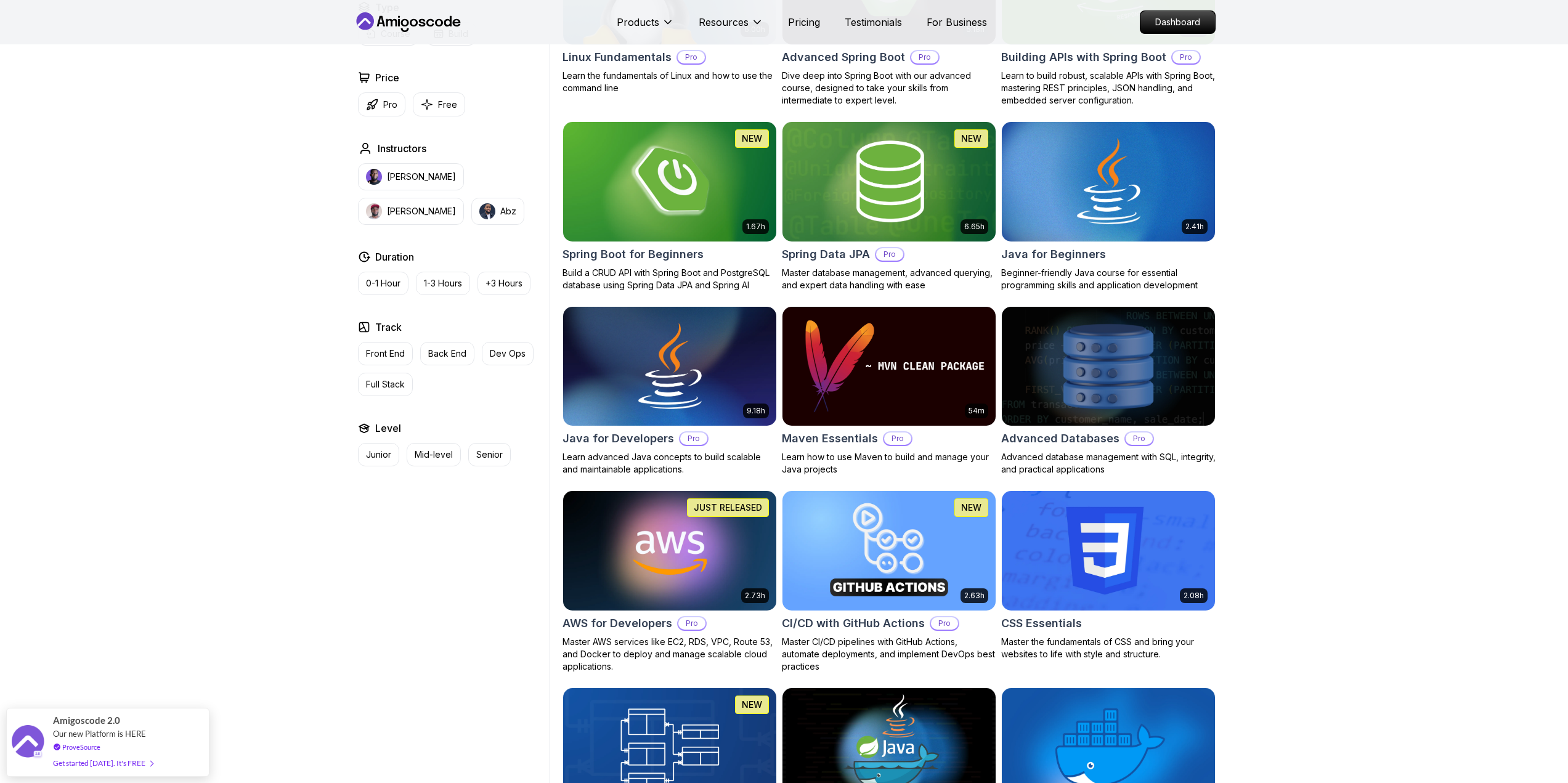 click at bounding box center [1108, 366] 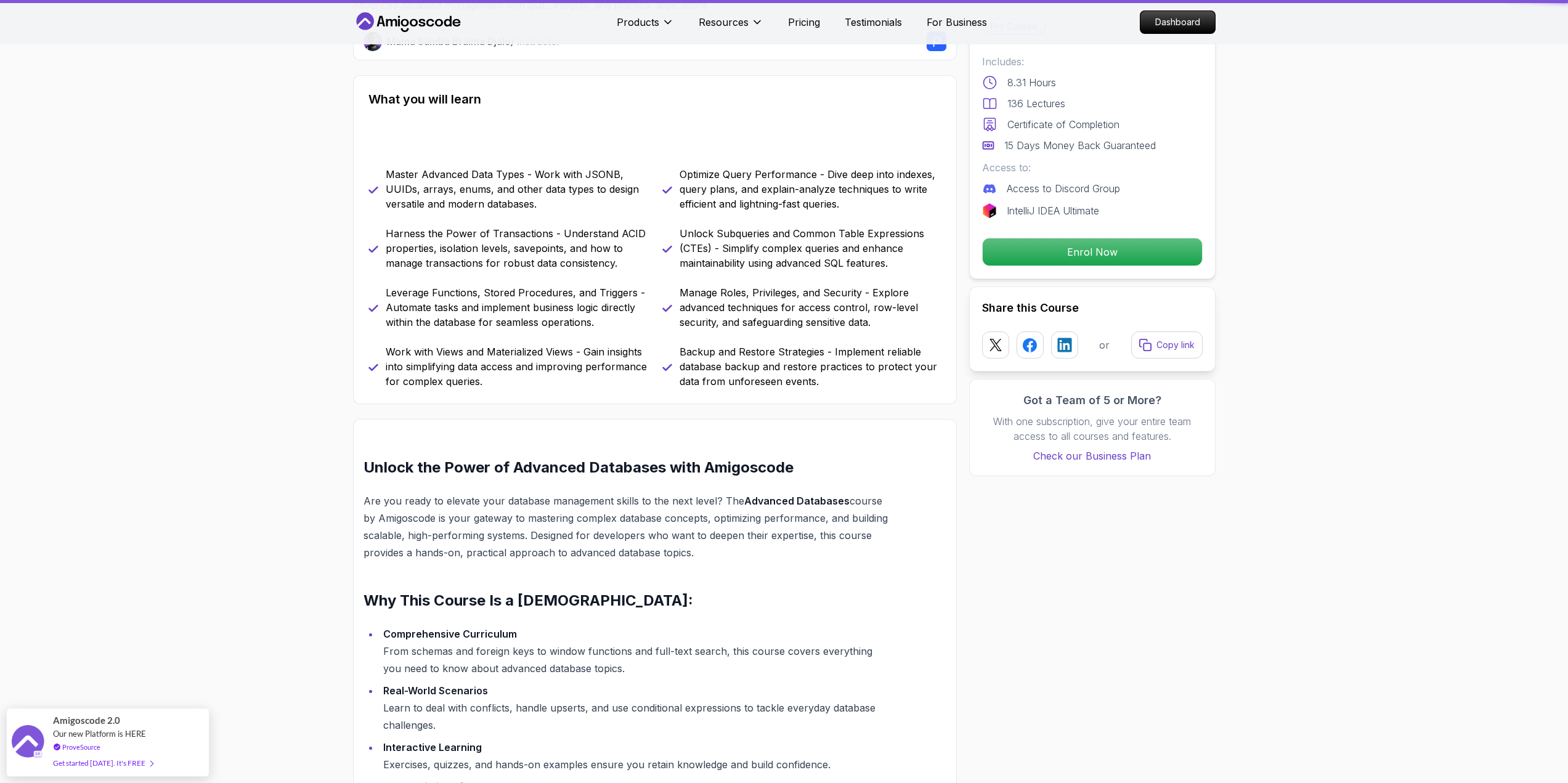 scroll, scrollTop: 0, scrollLeft: 0, axis: both 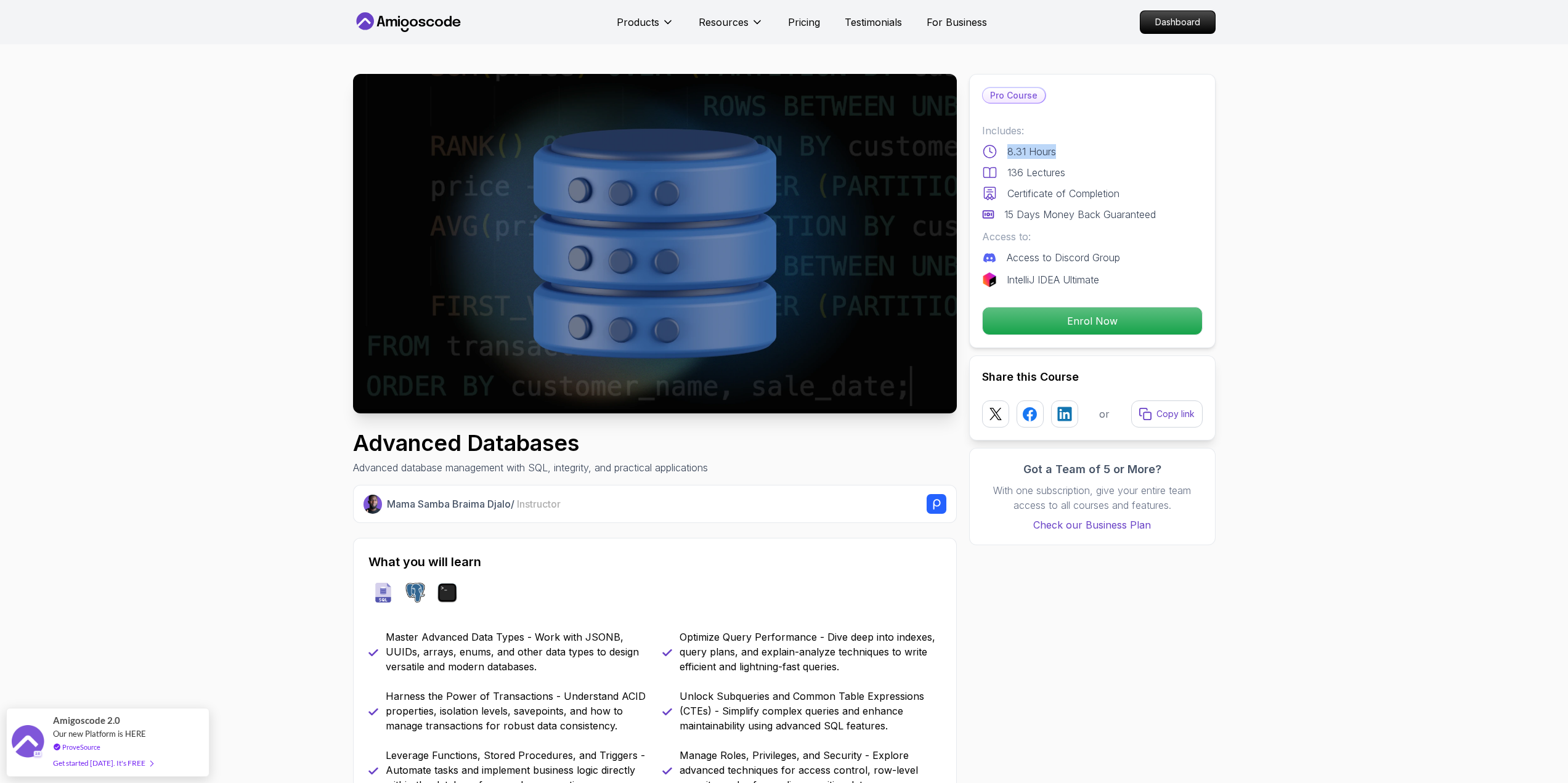 drag, startPoint x: 1005, startPoint y: 153, endPoint x: 1061, endPoint y: 156, distance: 56.0803 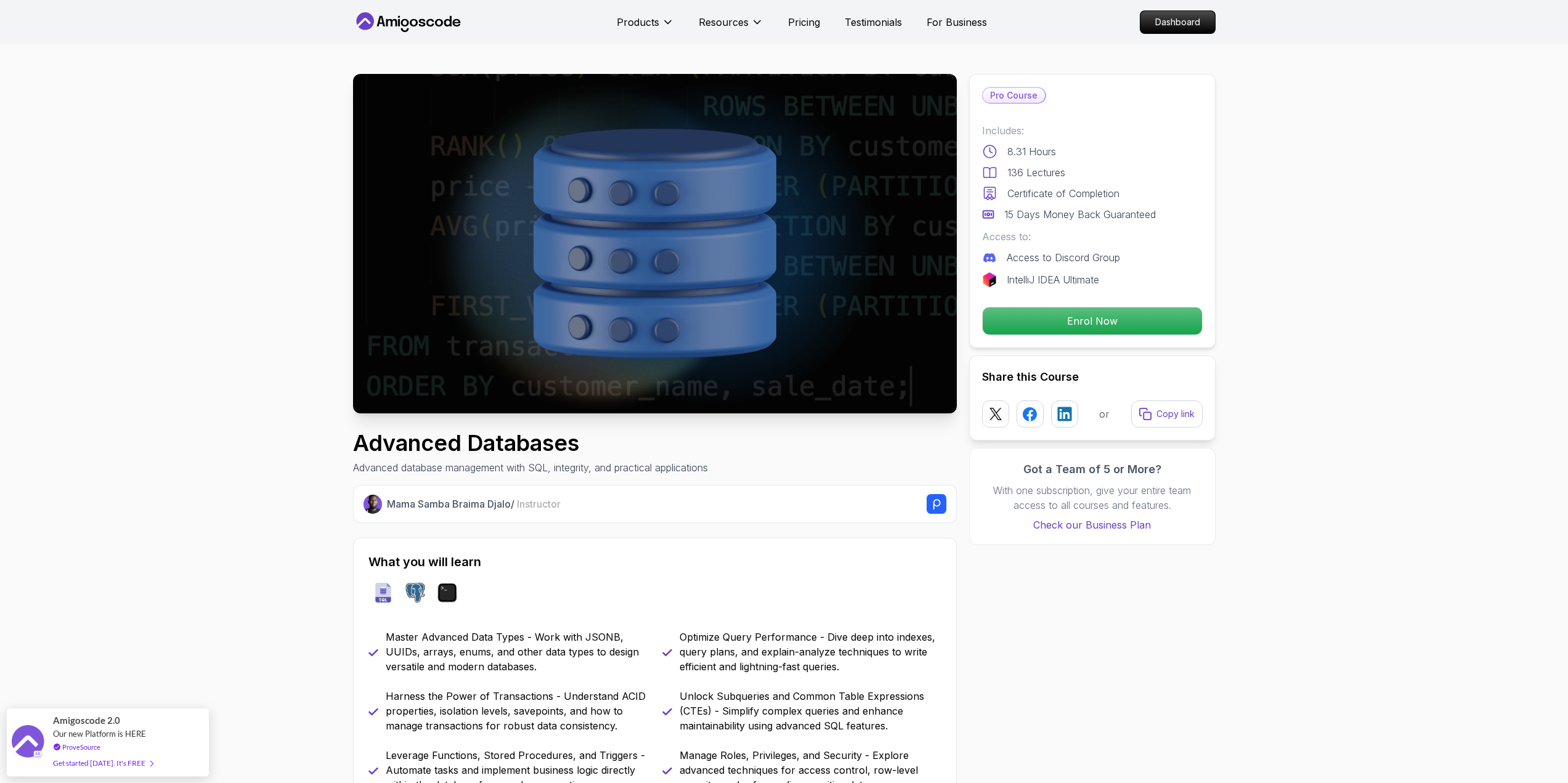 click on "Advanced Databases Advanced database management with SQL, integrity, and practical applications Mama Samba Braima Djalo  /   Instructor Pro Course Includes: 8.31 Hours 136 Lectures Certificate of Completion 15 Days Money Back Guaranteed Access to: Access to Discord Group IntelliJ IDEA Ultimate Enrol Now Share this Course or Copy link Got a Team of 5 or More? With one subscription, give your entire team access to all courses and features. Check our Business Plan Mama Samba Braima Djalo  /   Instructor What you will learn sql postgres terminal Master Advanced Data Types - Work with JSONB, UUIDs, arrays, enums, and other data types to design versatile and modern databases. Optimize Query Performance - Dive deep into indexes, query plans, and explain-analyze techniques to write efficient and lightning-fast queries. Harness the Power of Transactions - Understand ACID properties, isolation levels, savepoints, and how to manage transactions for robust data consistency.
Advanced Databases" at bounding box center (784, 1645) 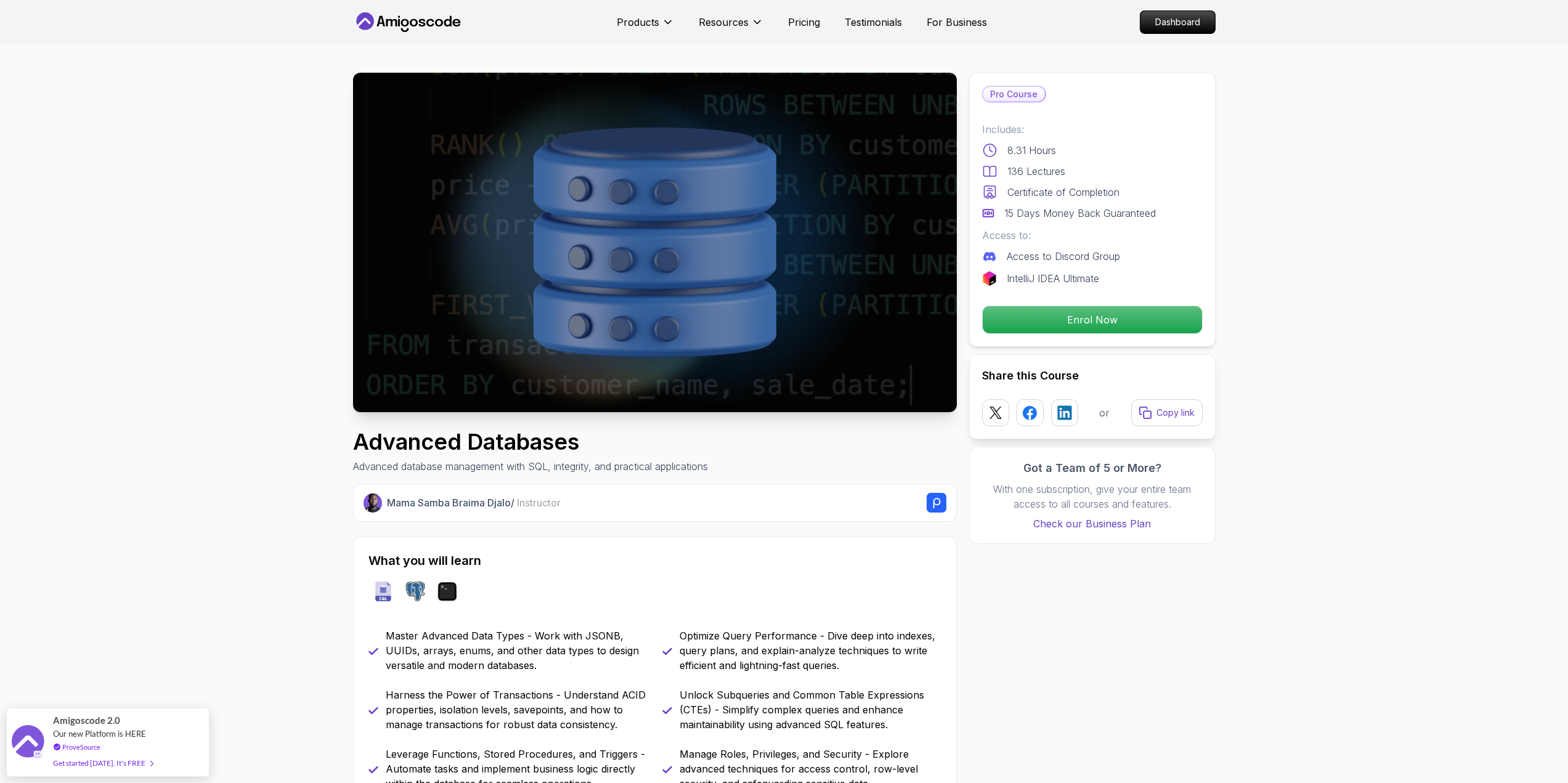 scroll, scrollTop: 0, scrollLeft: 0, axis: both 